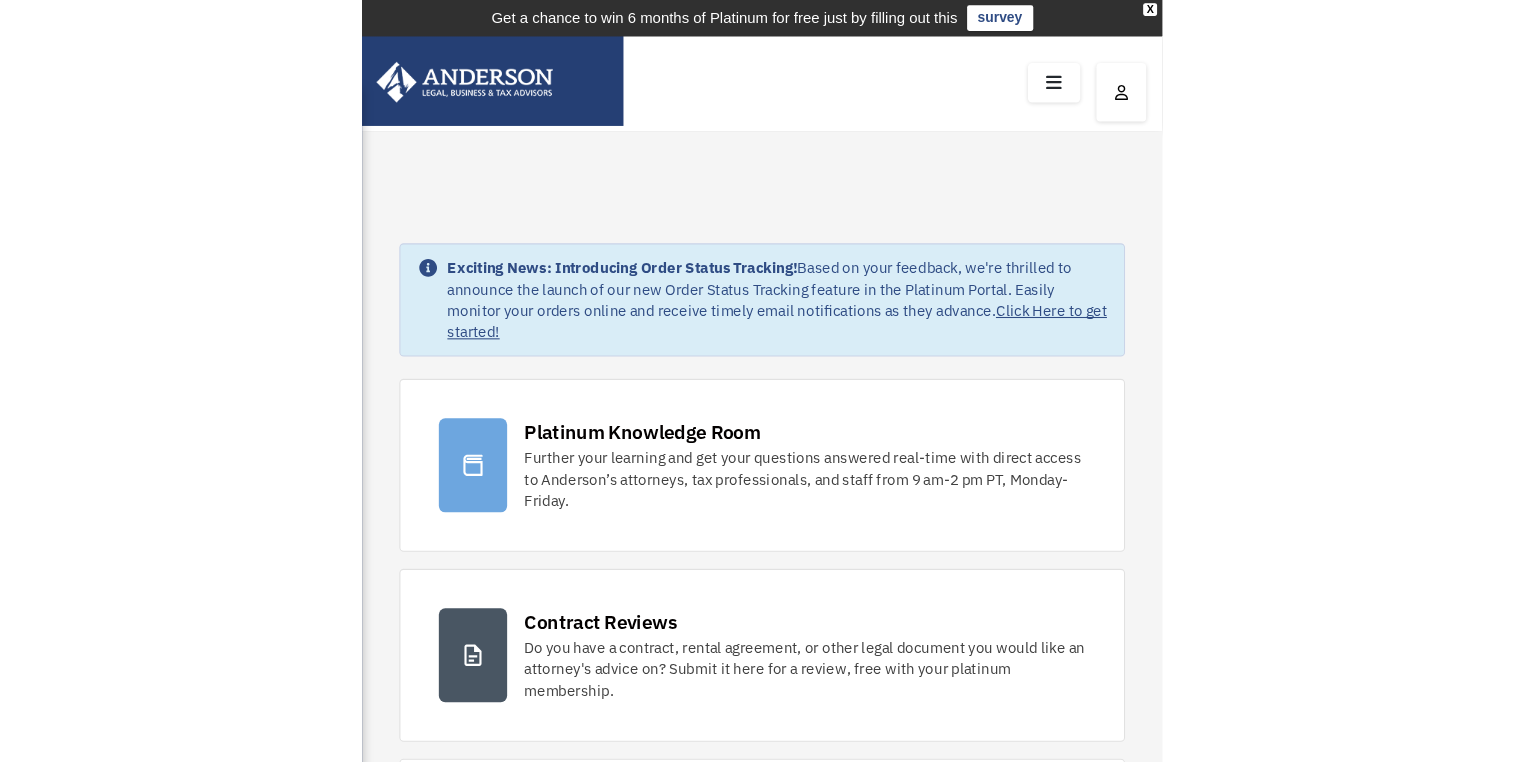 scroll, scrollTop: 0, scrollLeft: 0, axis: both 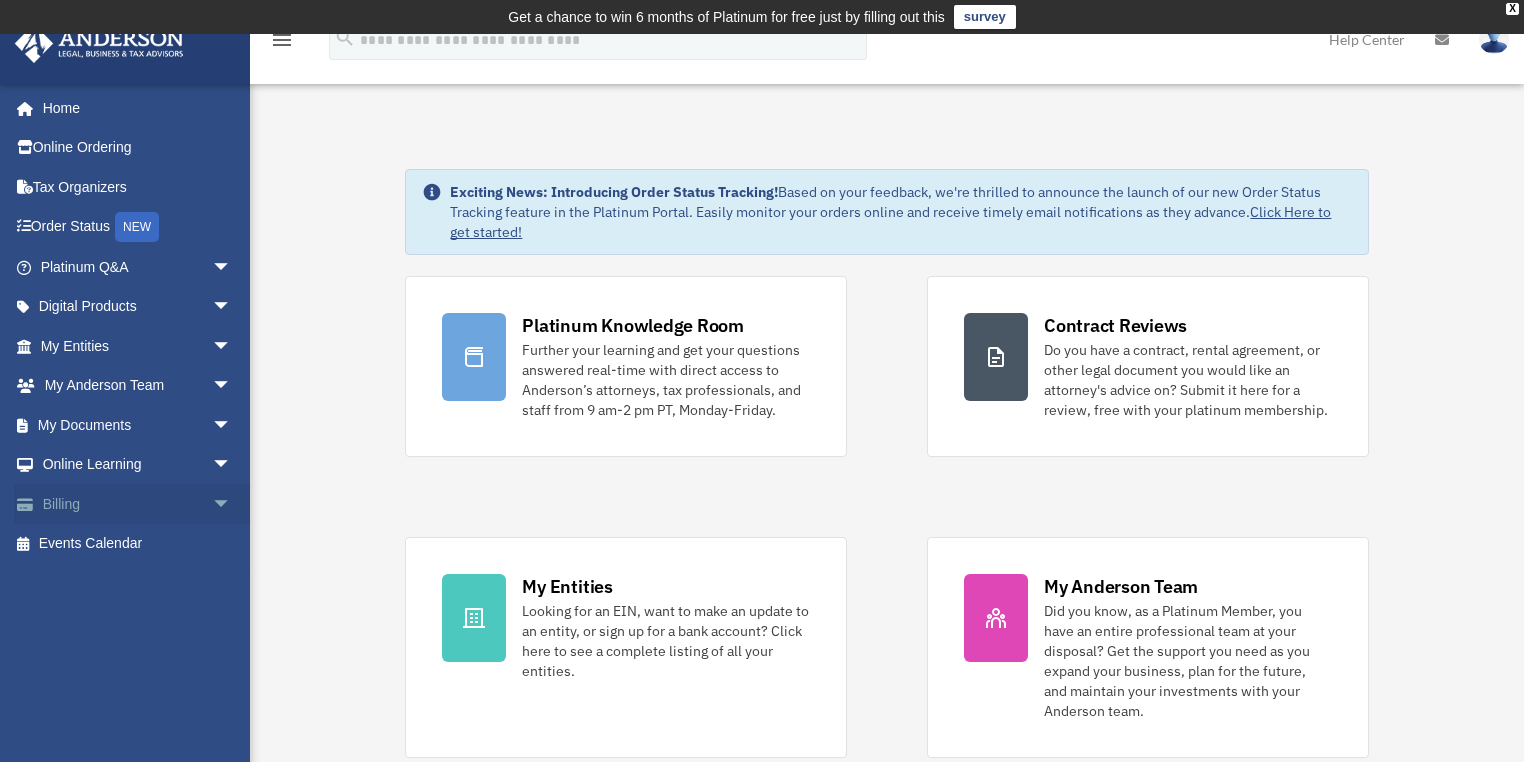 click on "Billing arrow_drop_down" at bounding box center (138, 504) 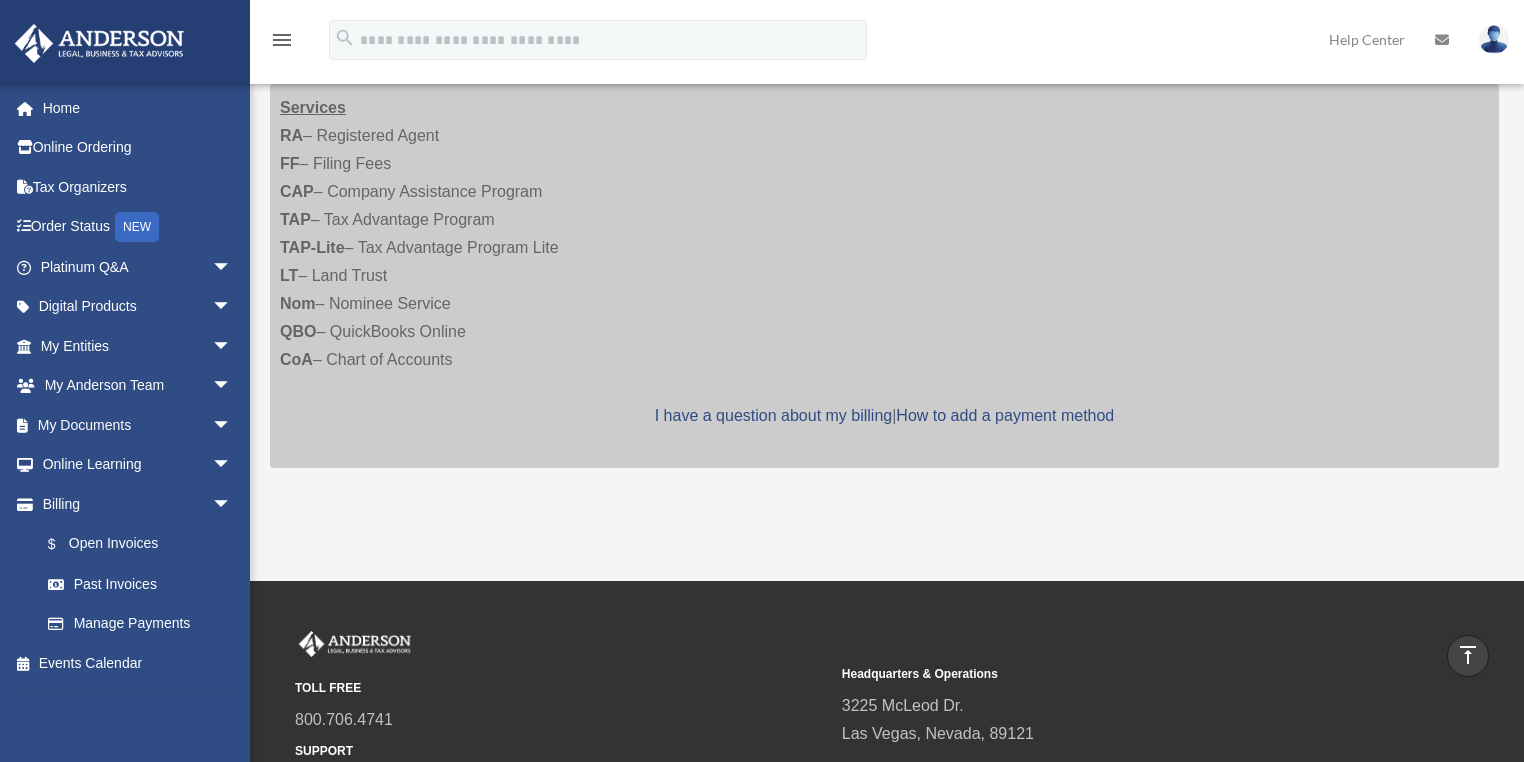 scroll, scrollTop: 448, scrollLeft: 0, axis: vertical 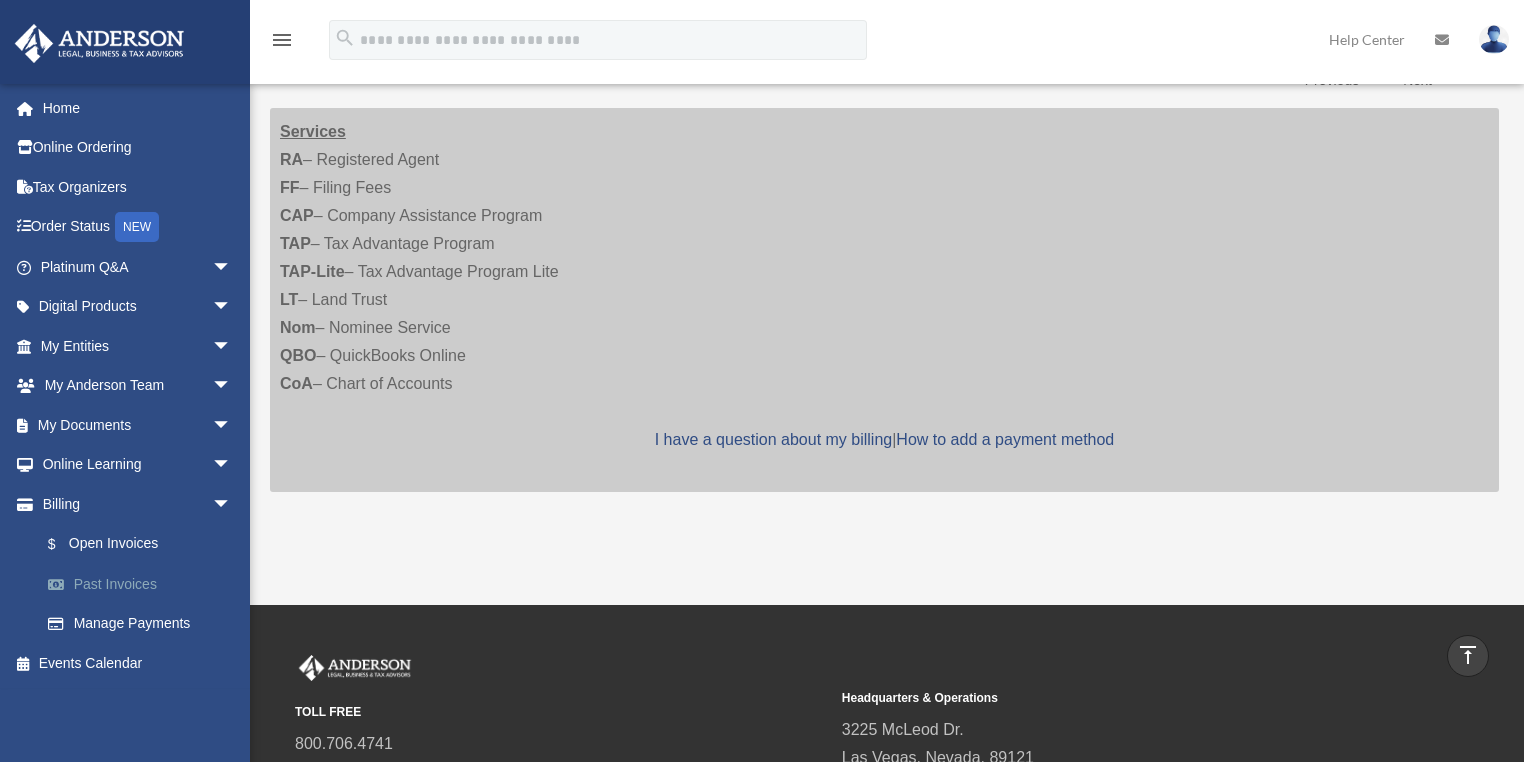 click on "Past Invoices" at bounding box center (145, 584) 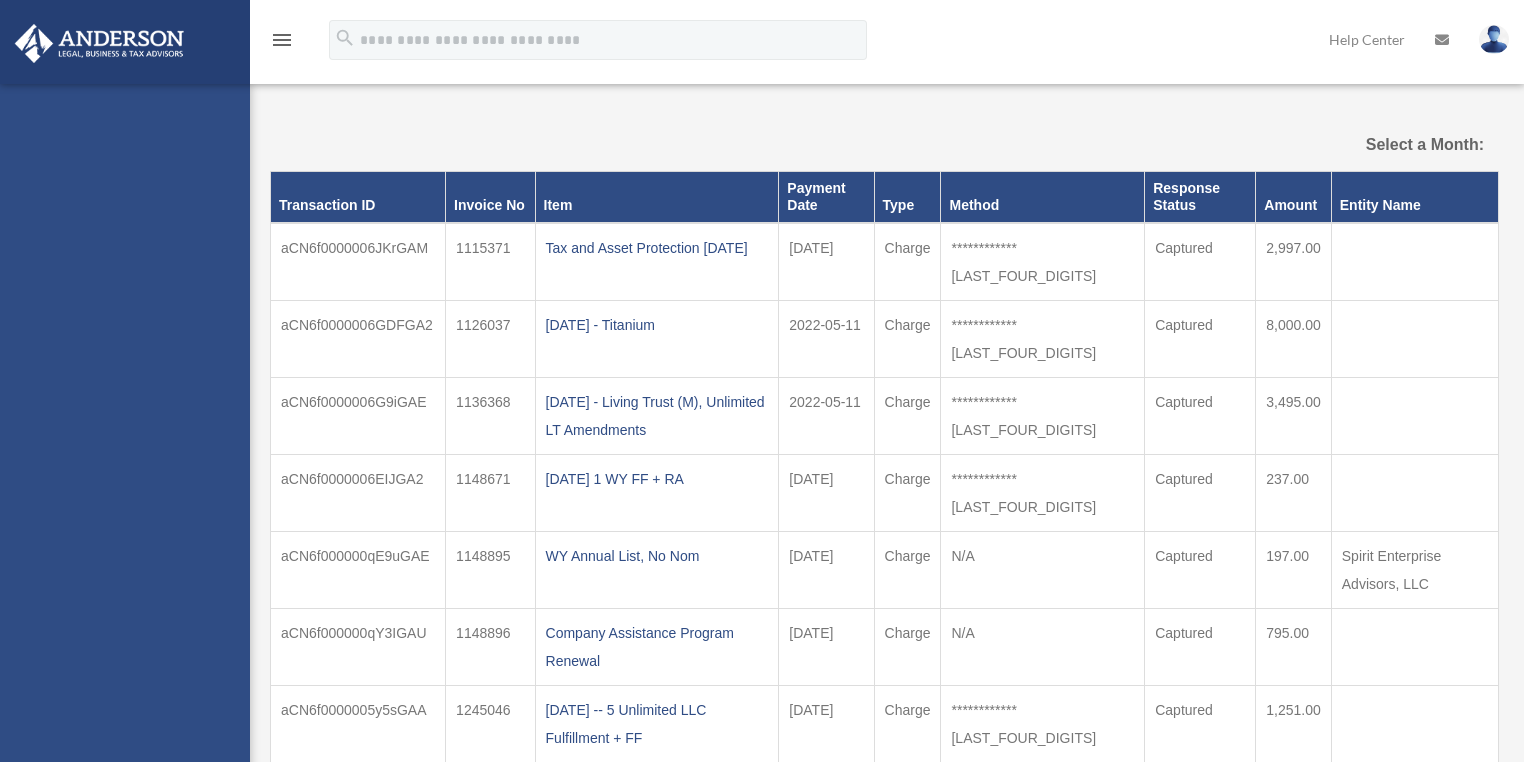 scroll, scrollTop: 0, scrollLeft: 0, axis: both 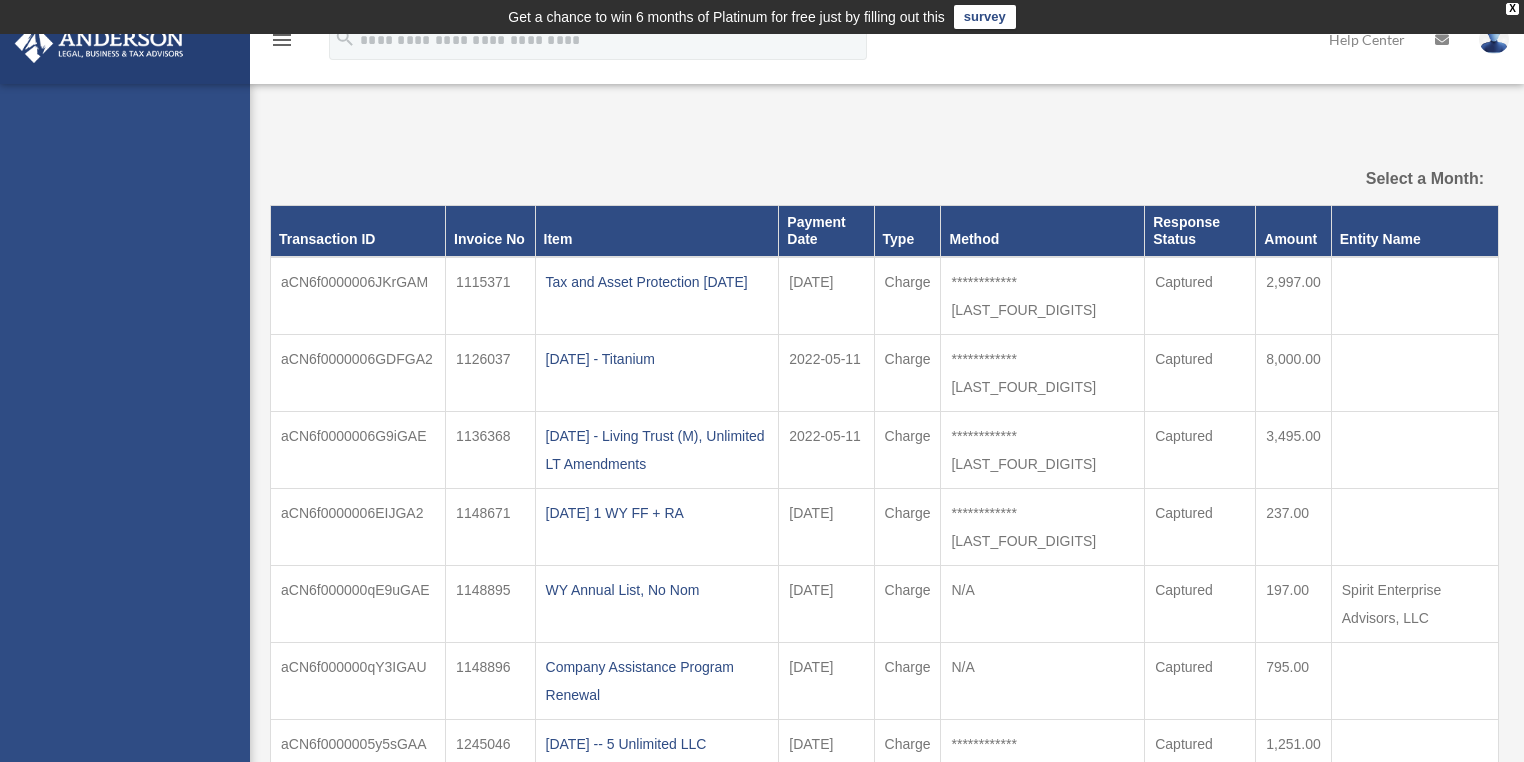 select 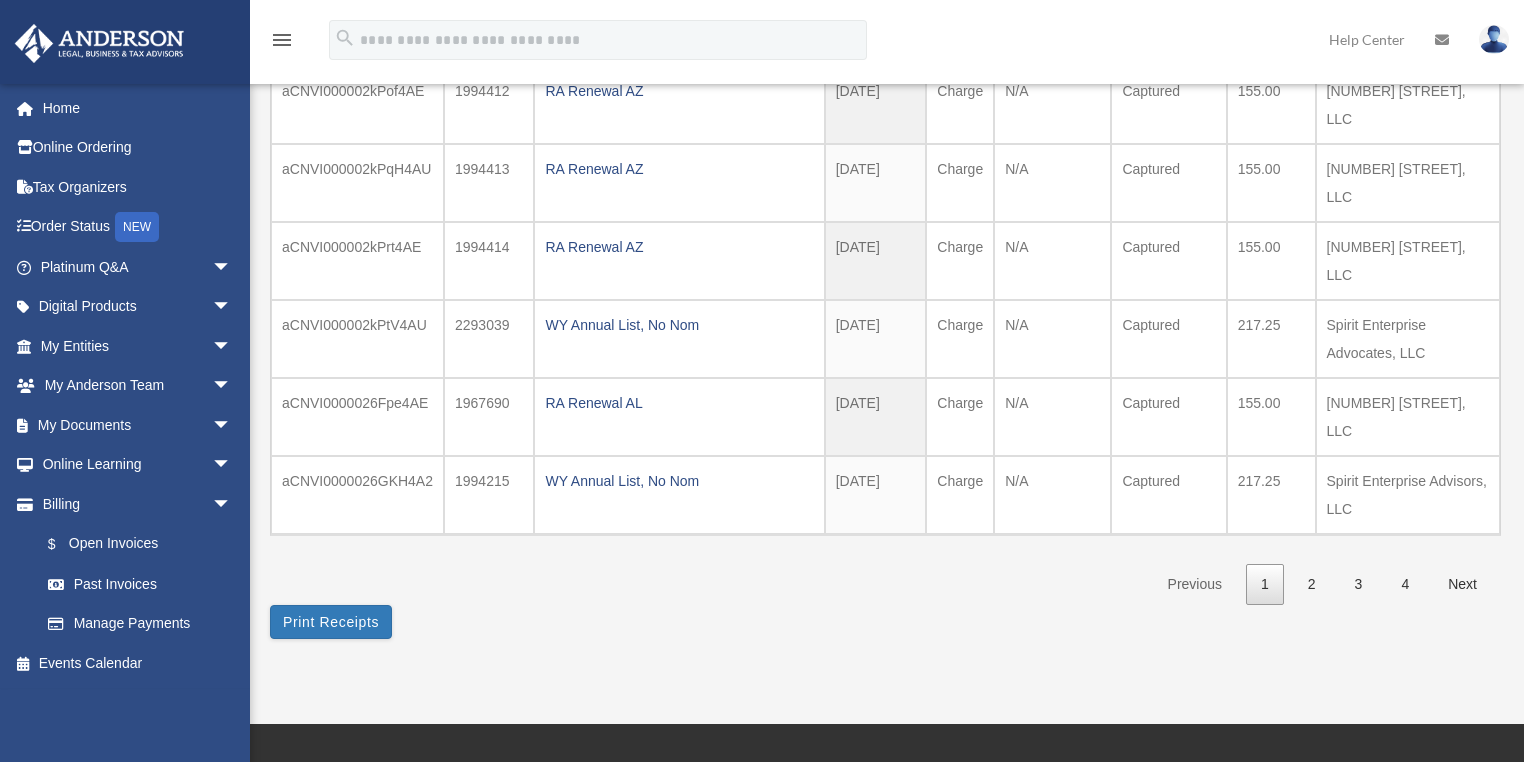 scroll, scrollTop: 544, scrollLeft: 0, axis: vertical 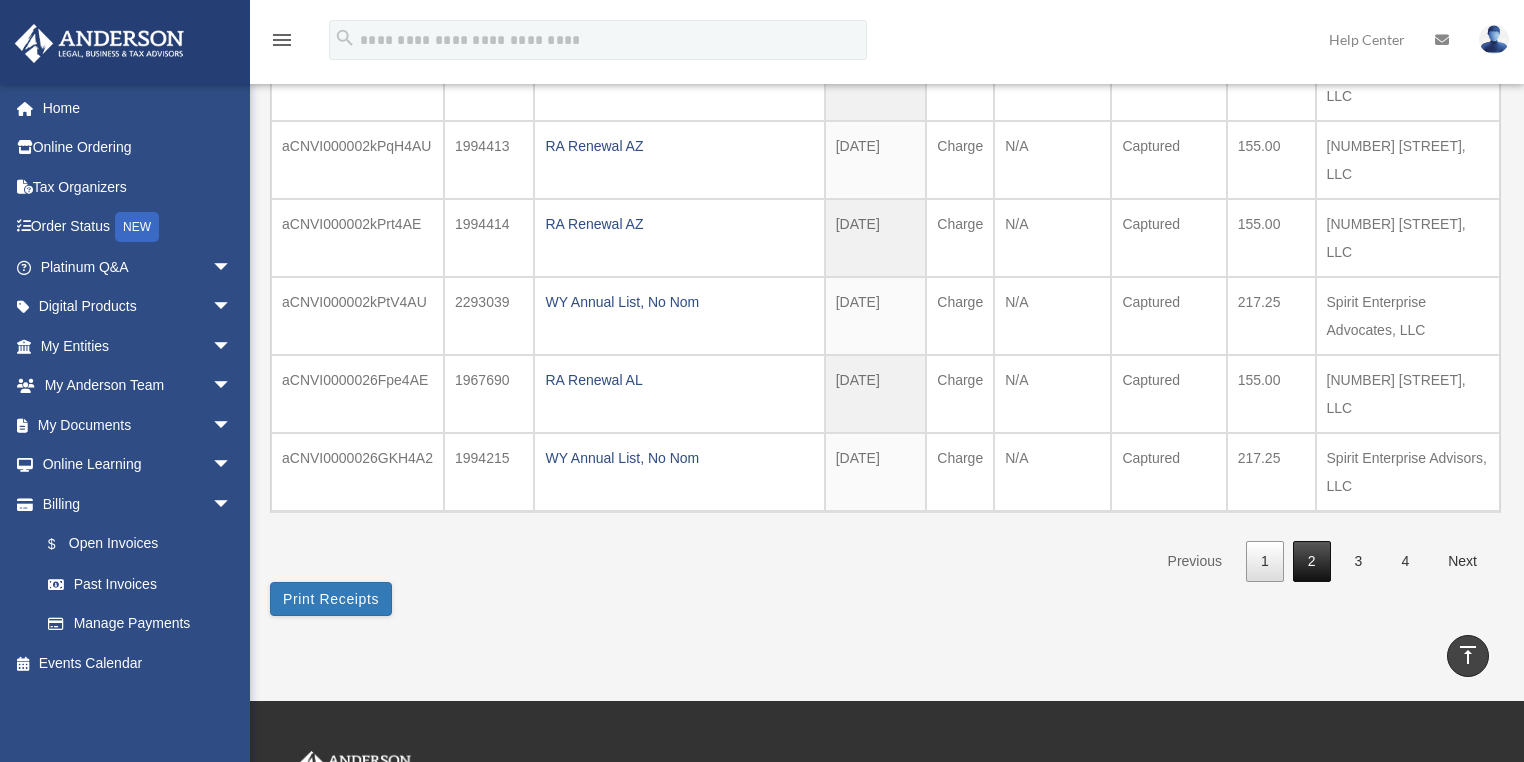 click on "2" at bounding box center [1312, 561] 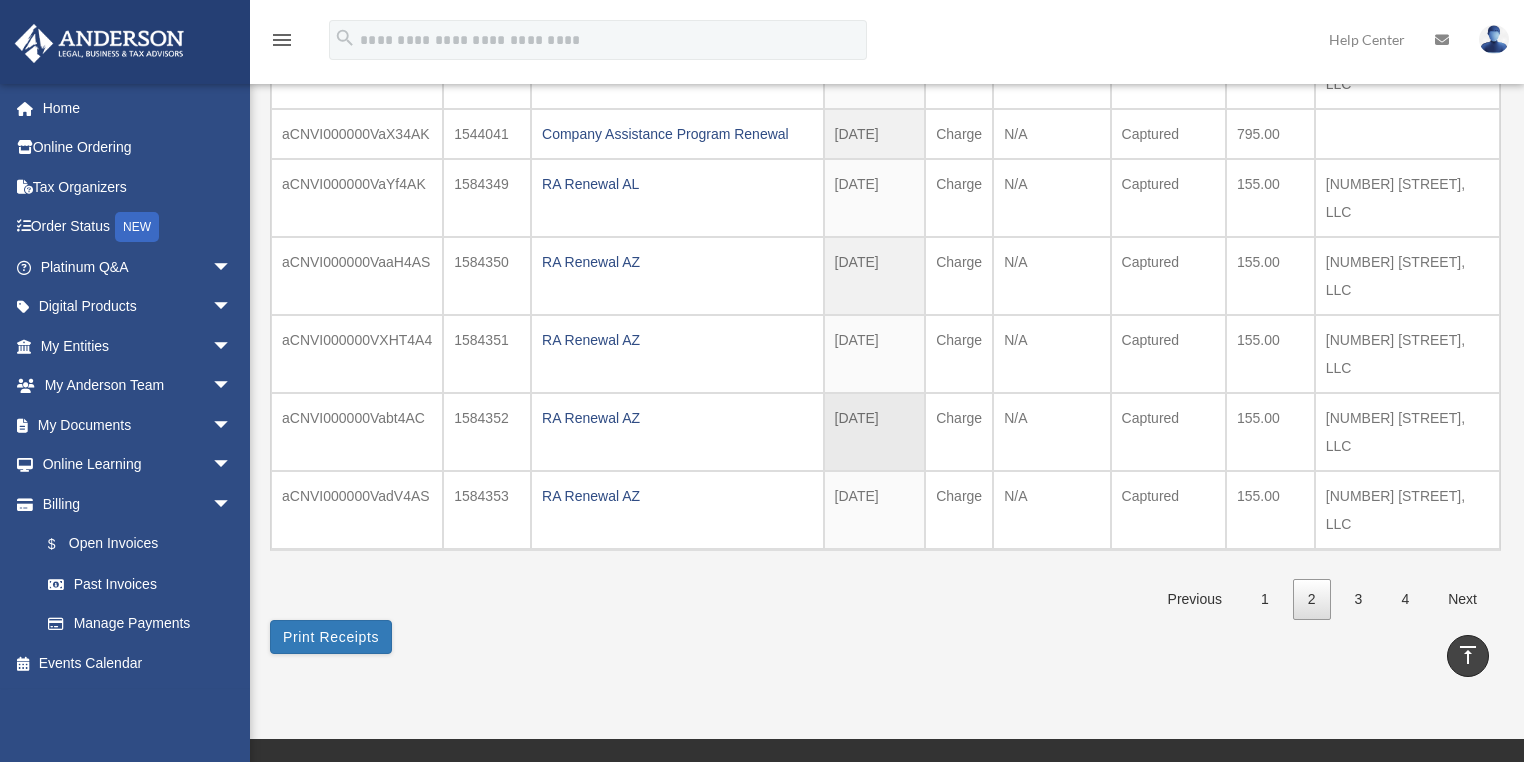 scroll, scrollTop: 480, scrollLeft: 0, axis: vertical 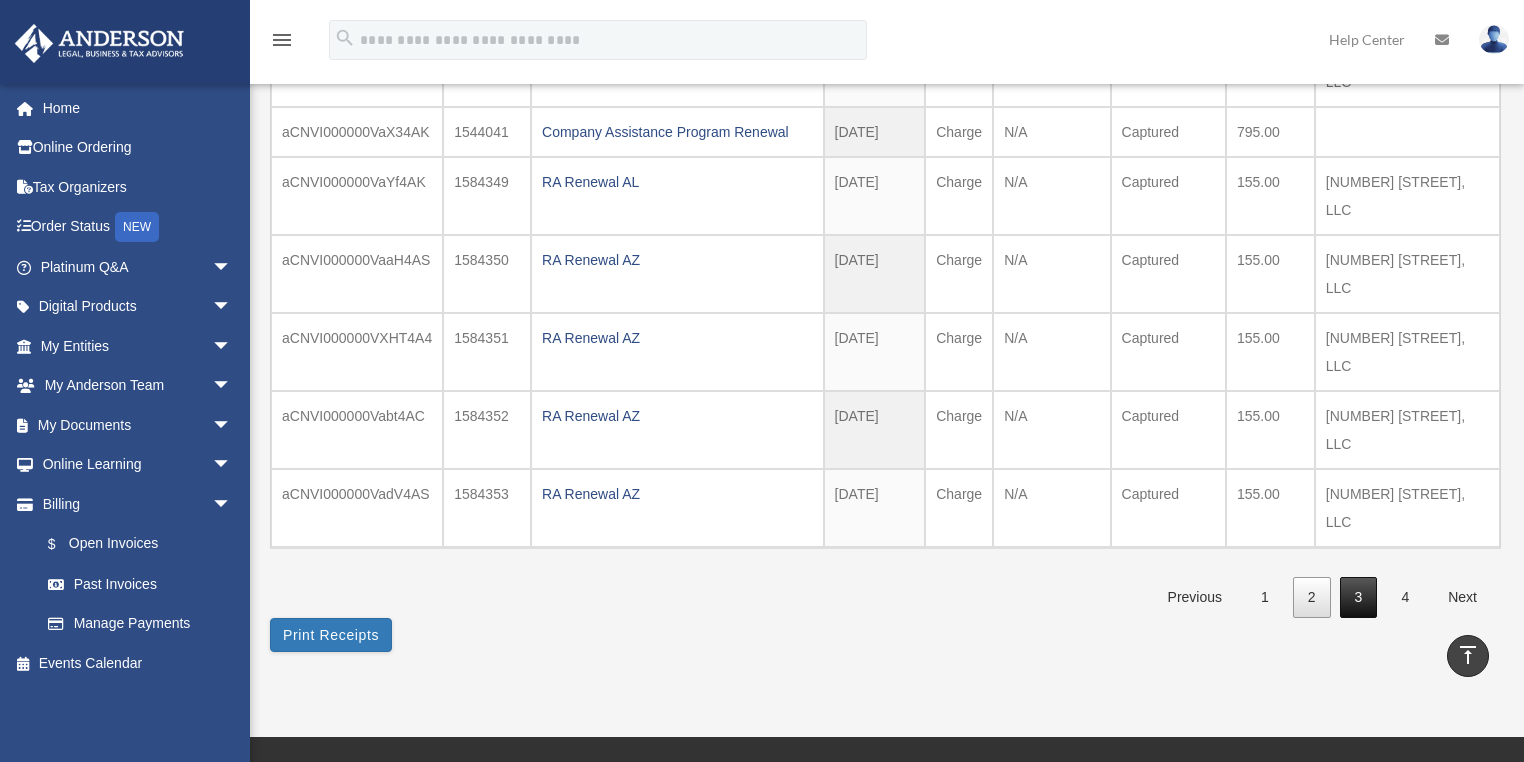 click on "3" at bounding box center (1359, 597) 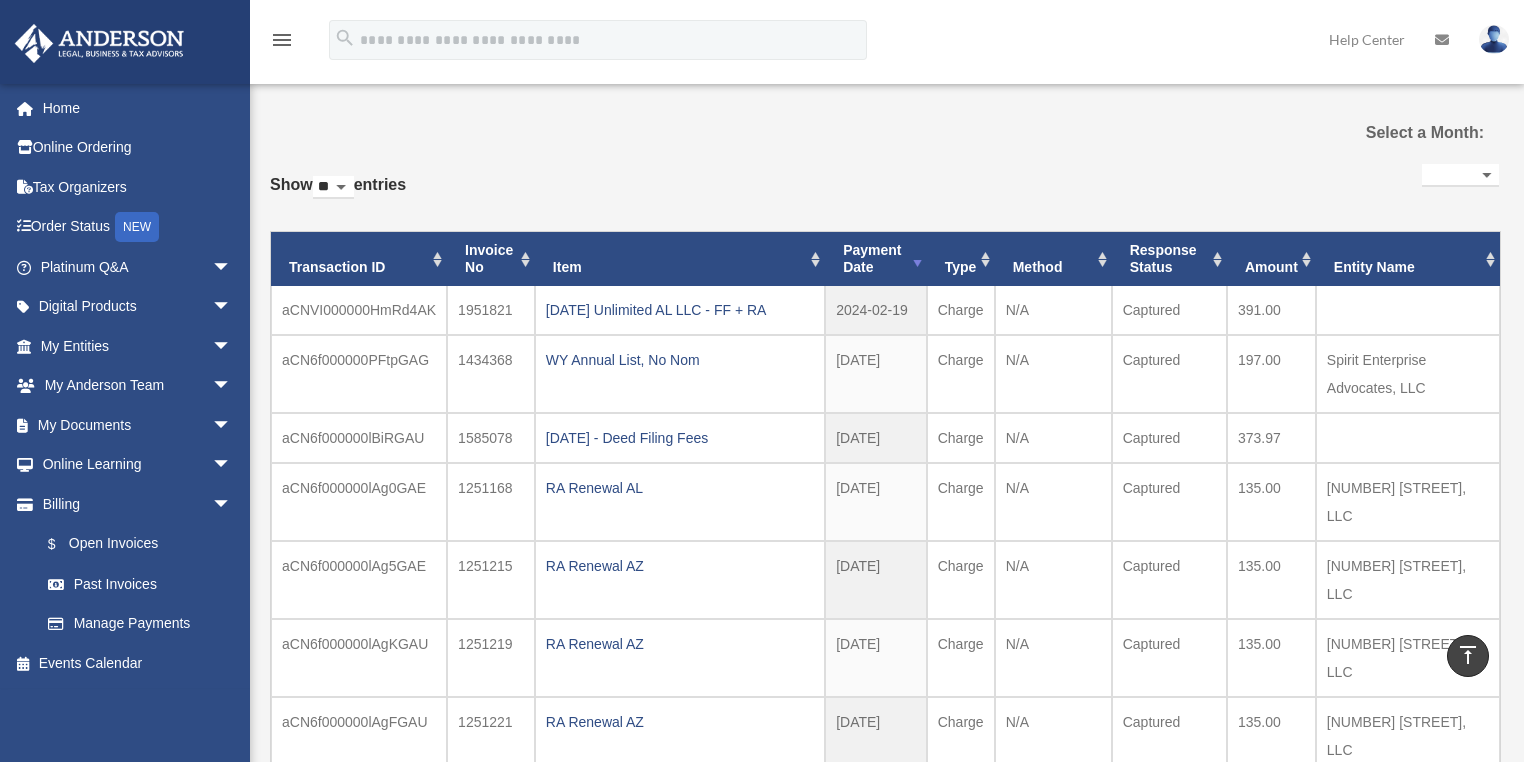 scroll, scrollTop: 0, scrollLeft: 0, axis: both 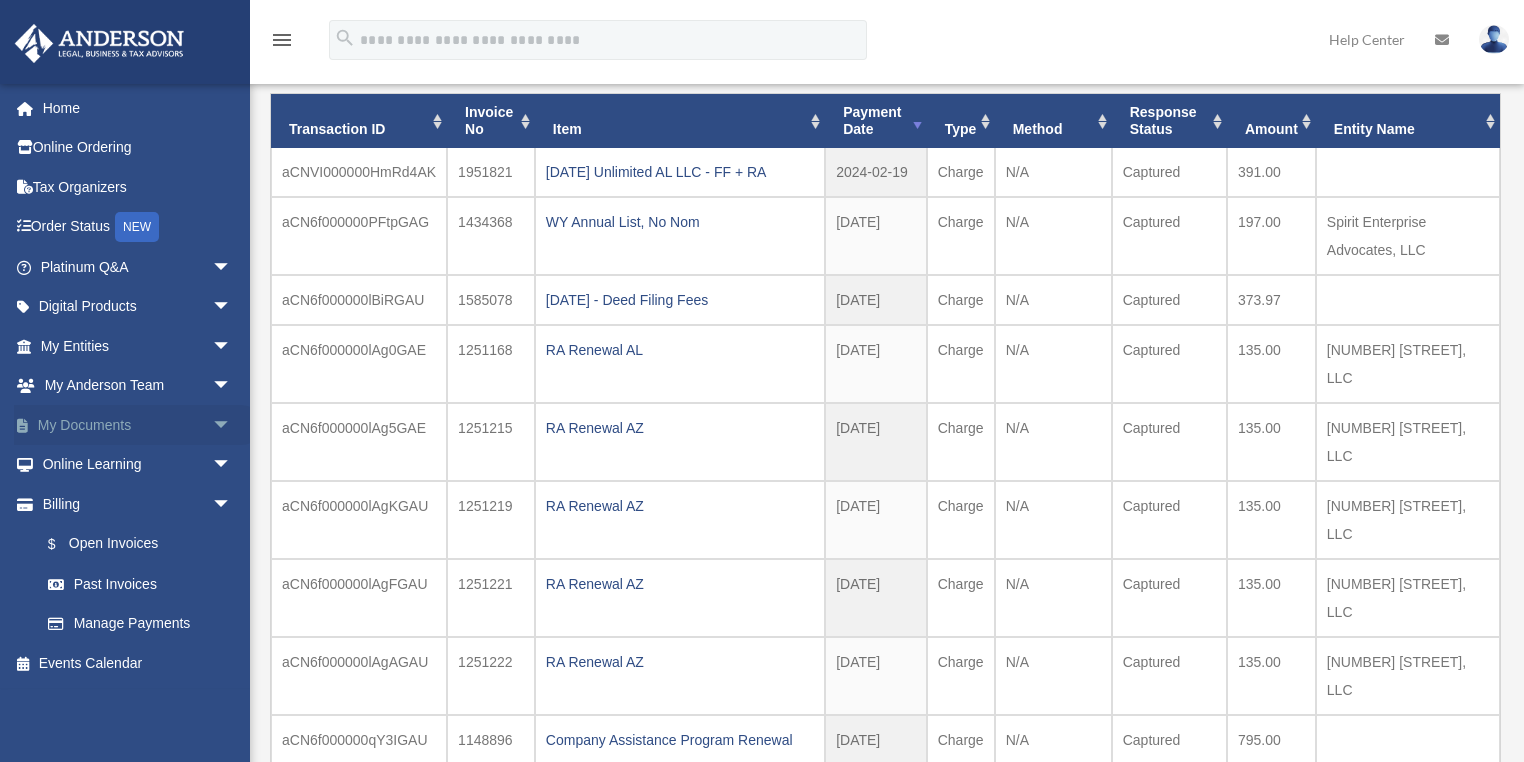 click on "arrow_drop_down" at bounding box center [232, 425] 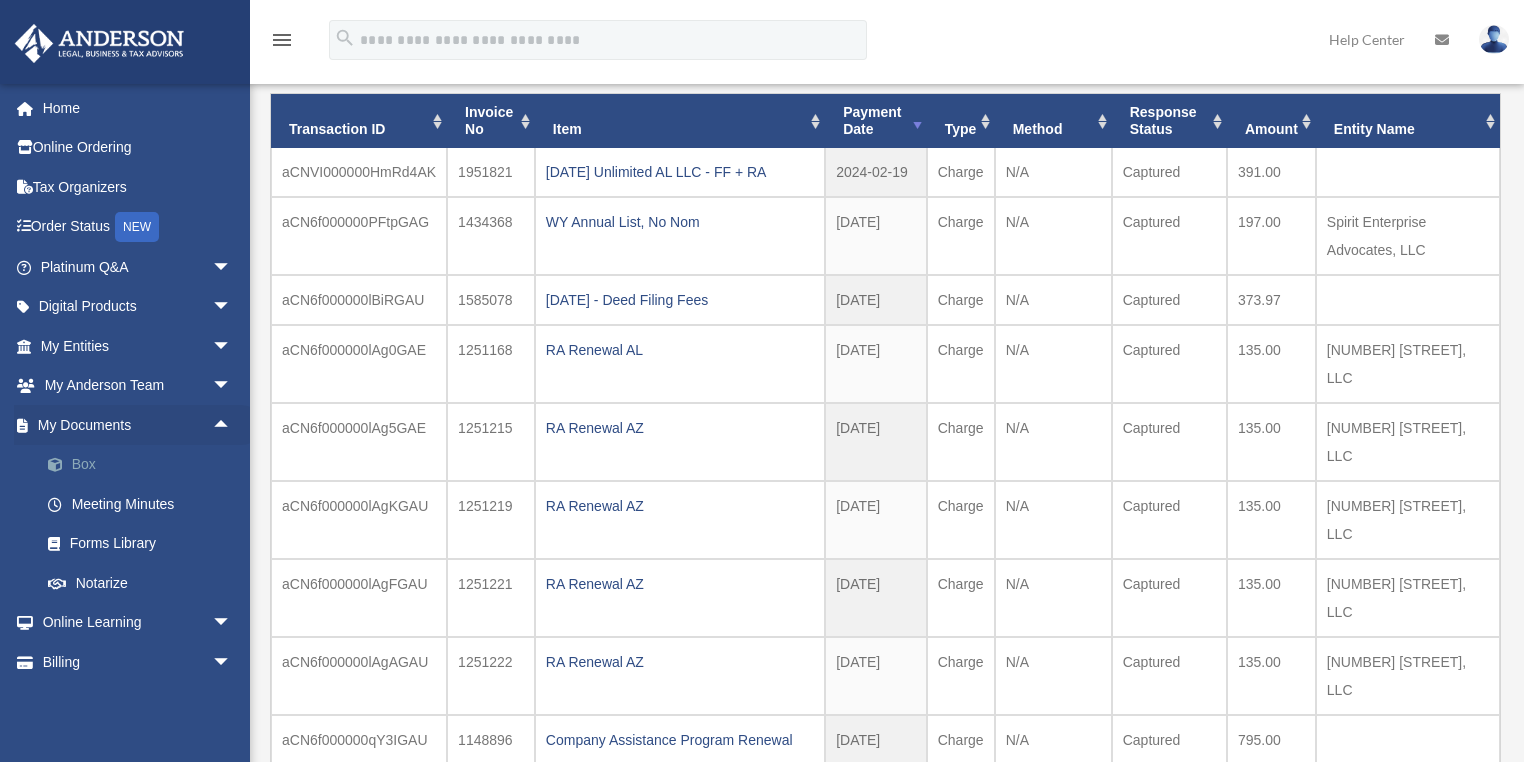 click on "Box" at bounding box center [145, 465] 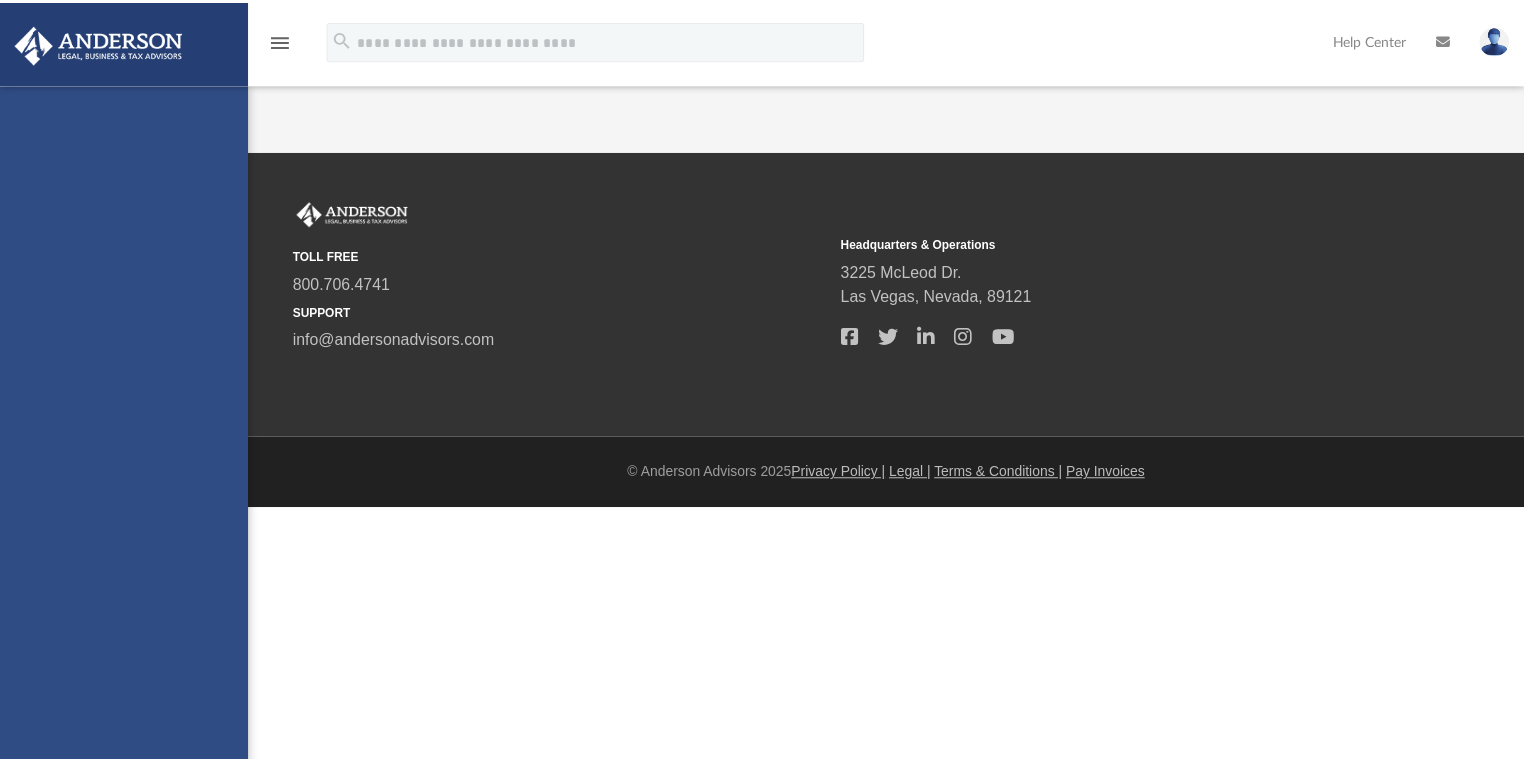 scroll, scrollTop: 0, scrollLeft: 0, axis: both 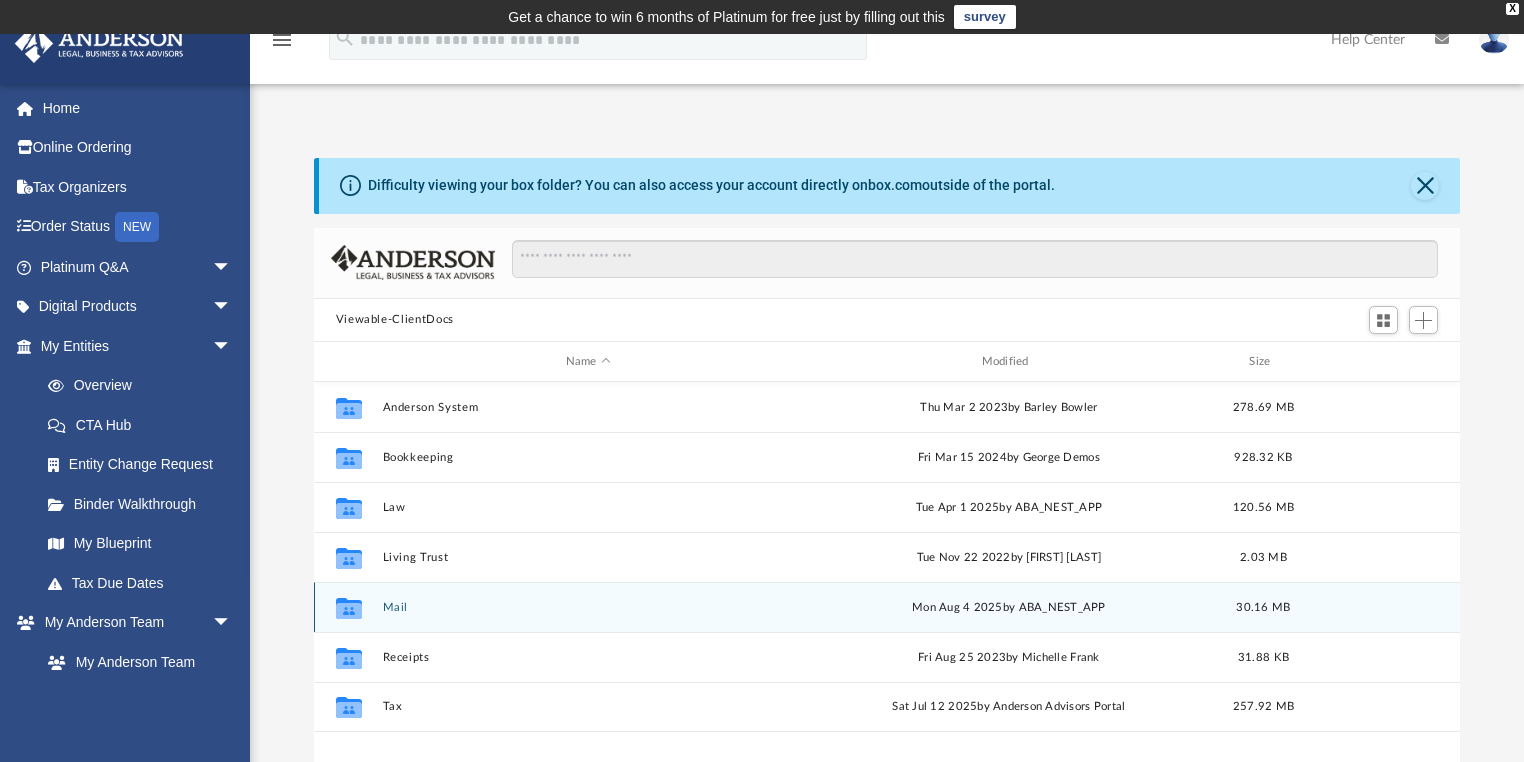 click on "Mail" at bounding box center (588, 607) 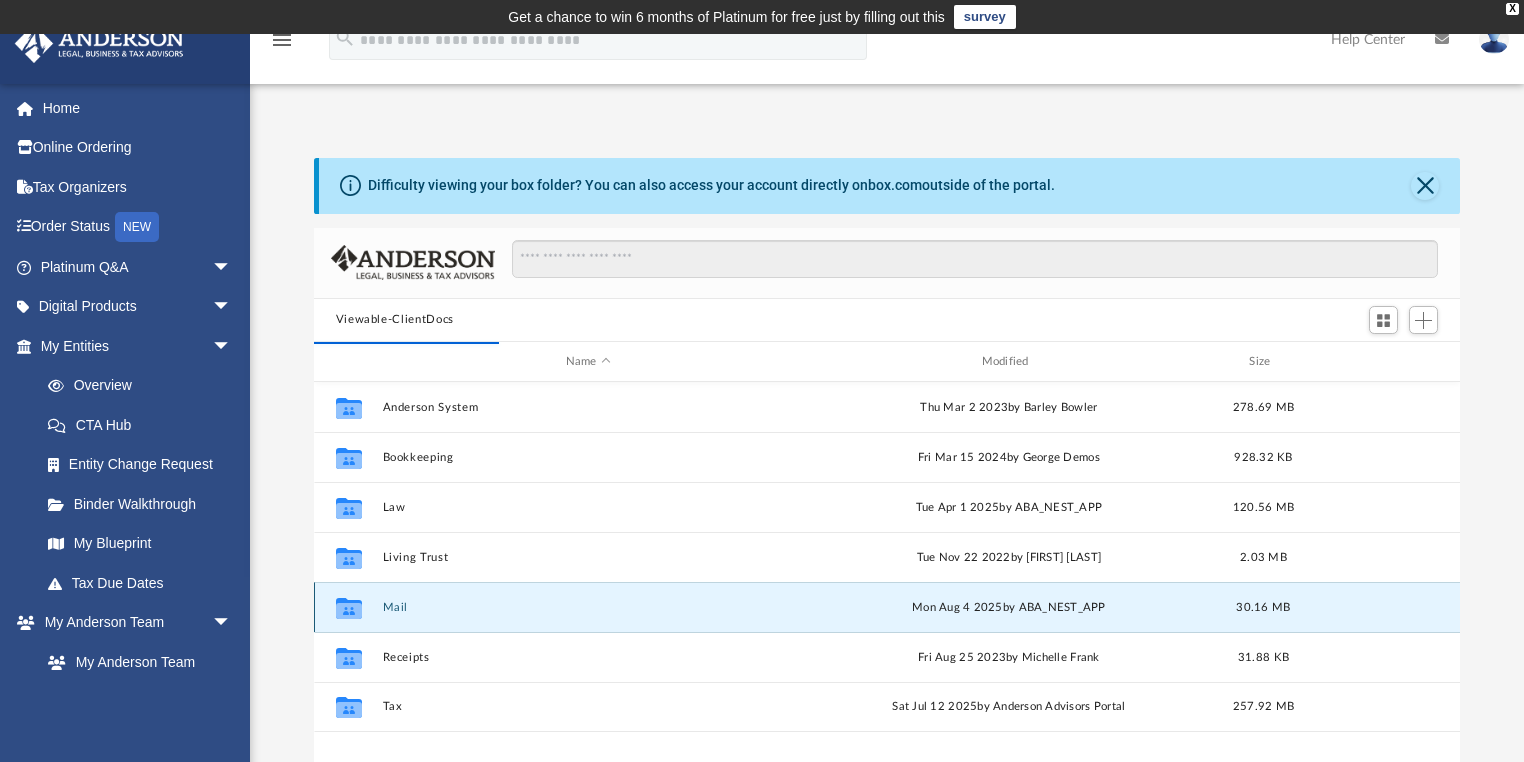 click on "Mail" at bounding box center (588, 607) 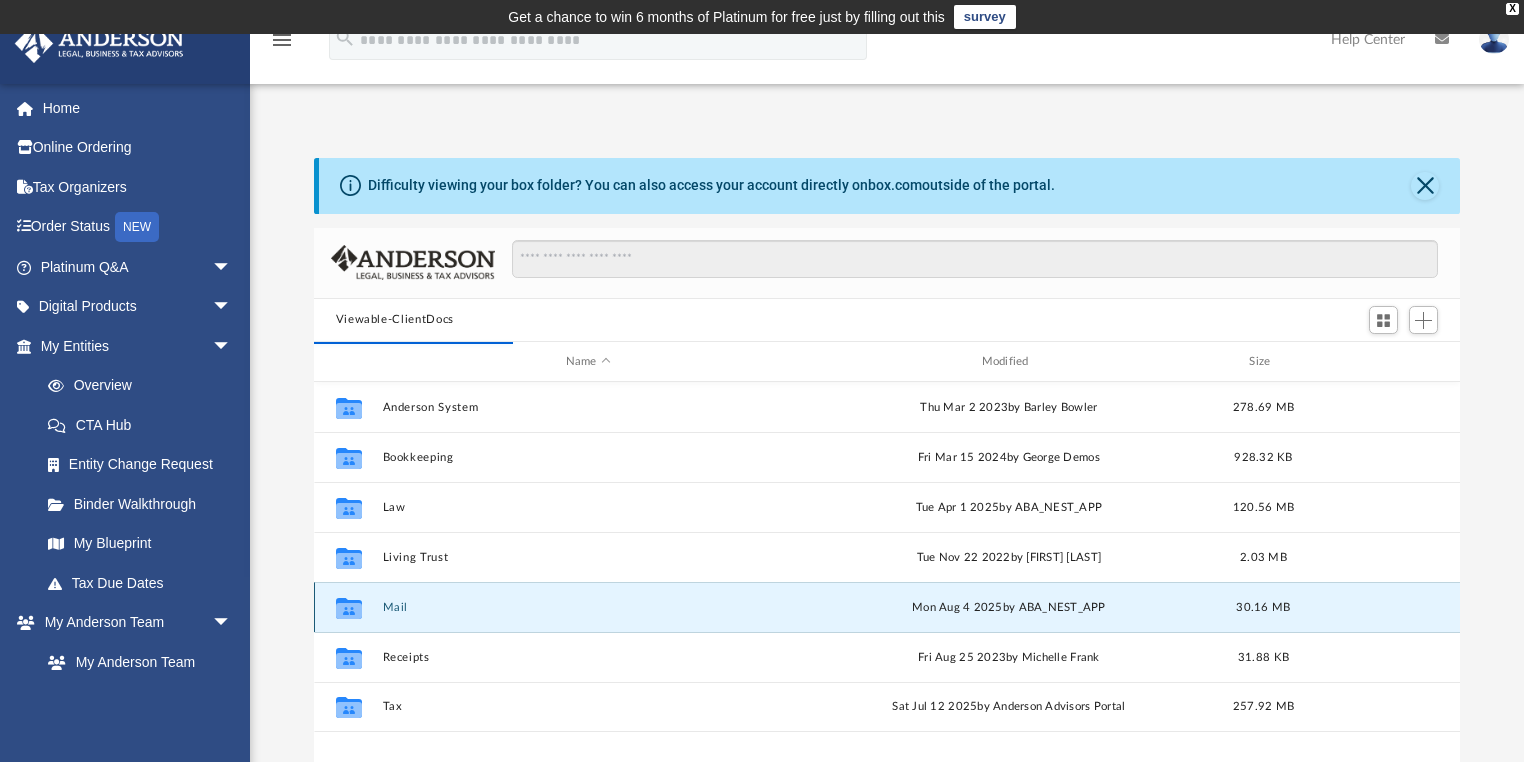 click on "Mail" at bounding box center [588, 607] 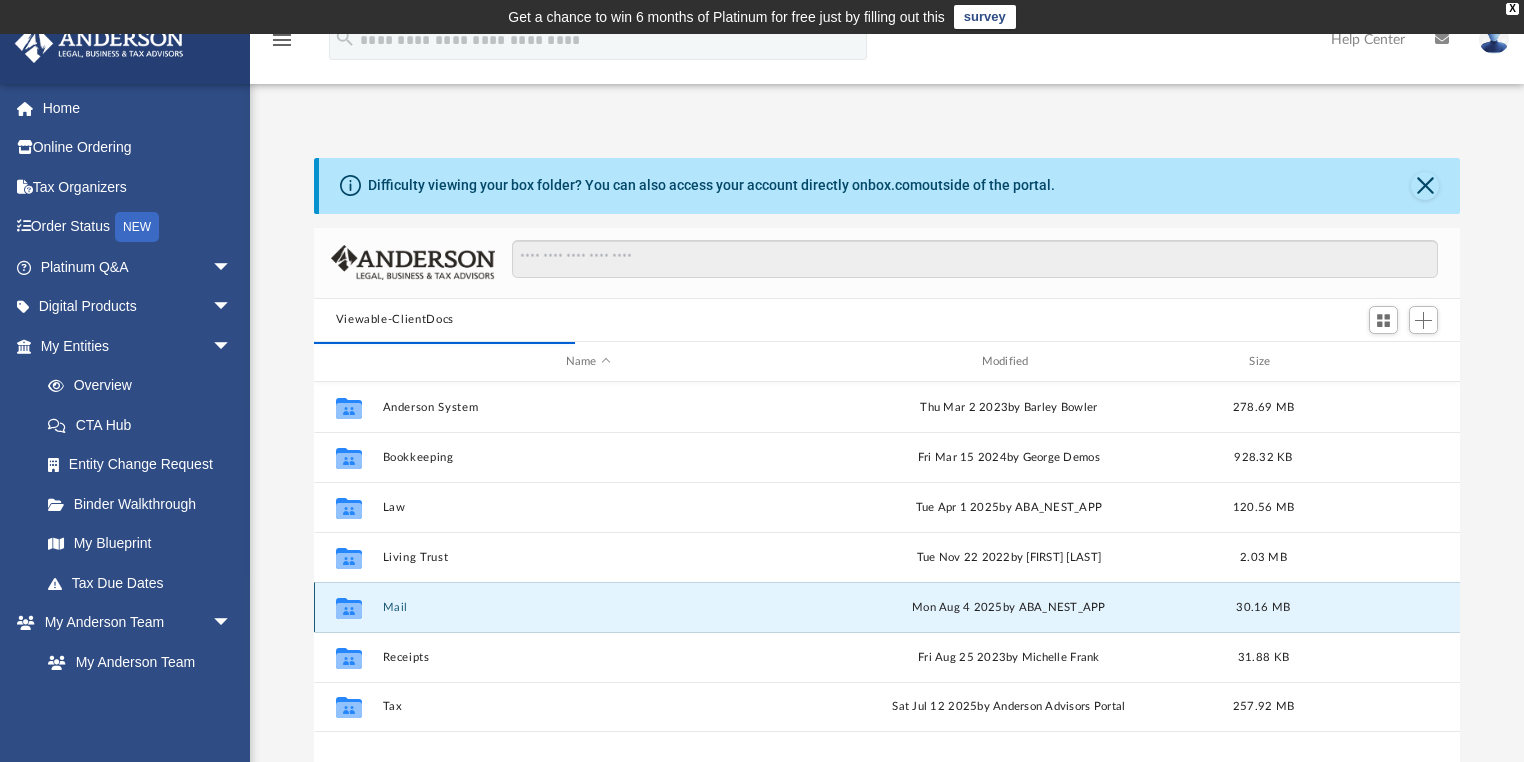 click on "Mail" at bounding box center [588, 607] 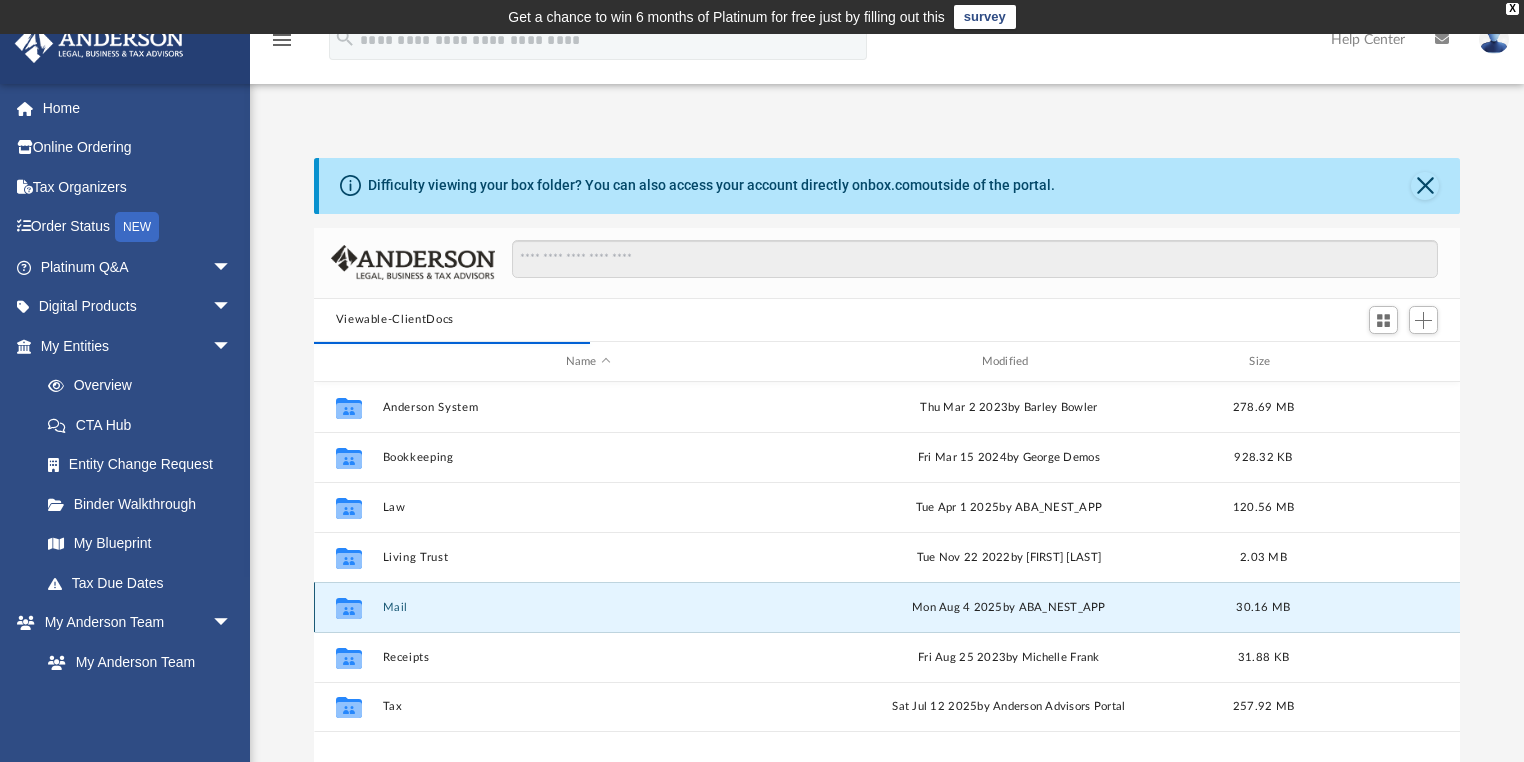 click on "Mail" at bounding box center (588, 607) 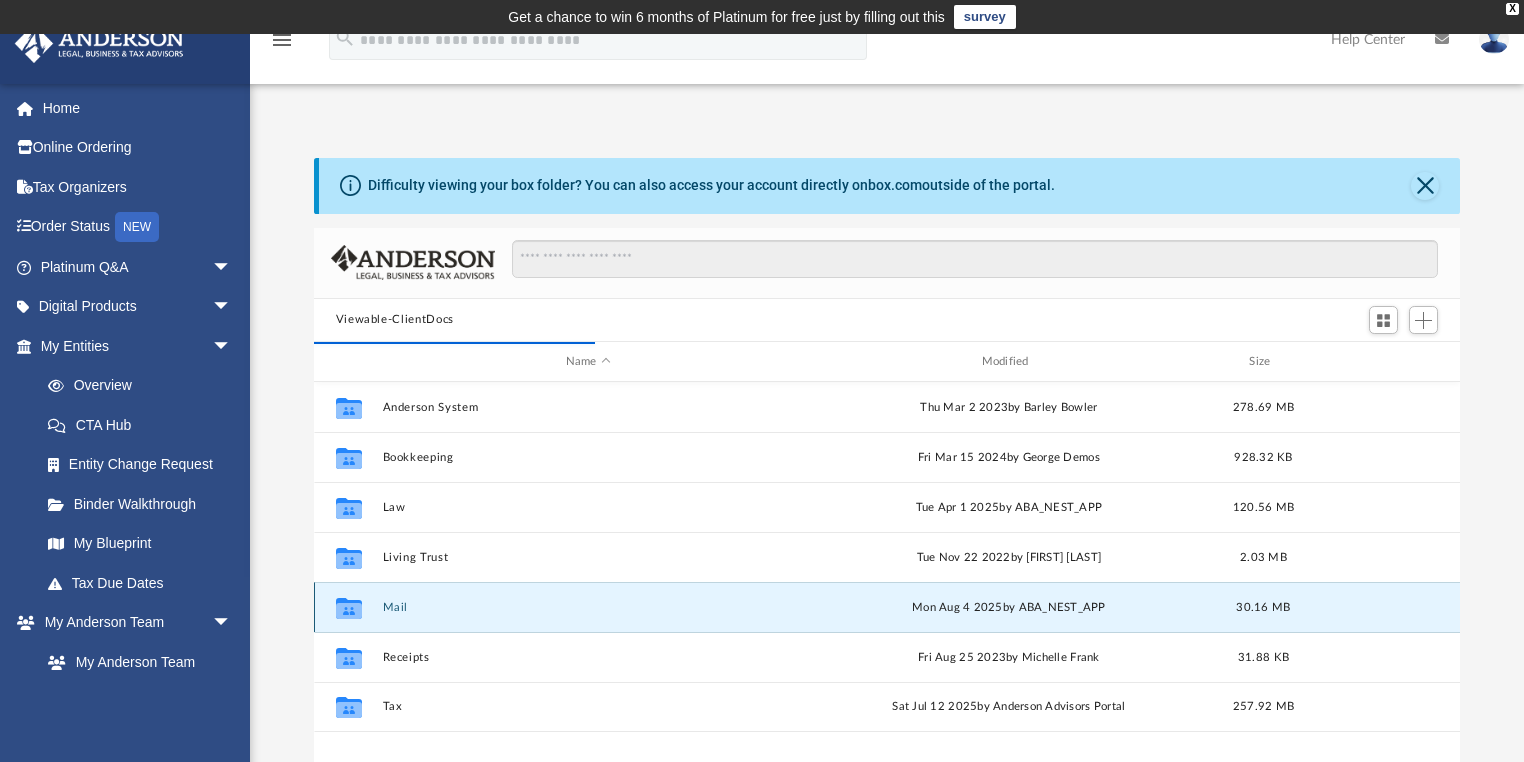 click on "Mail" at bounding box center (588, 607) 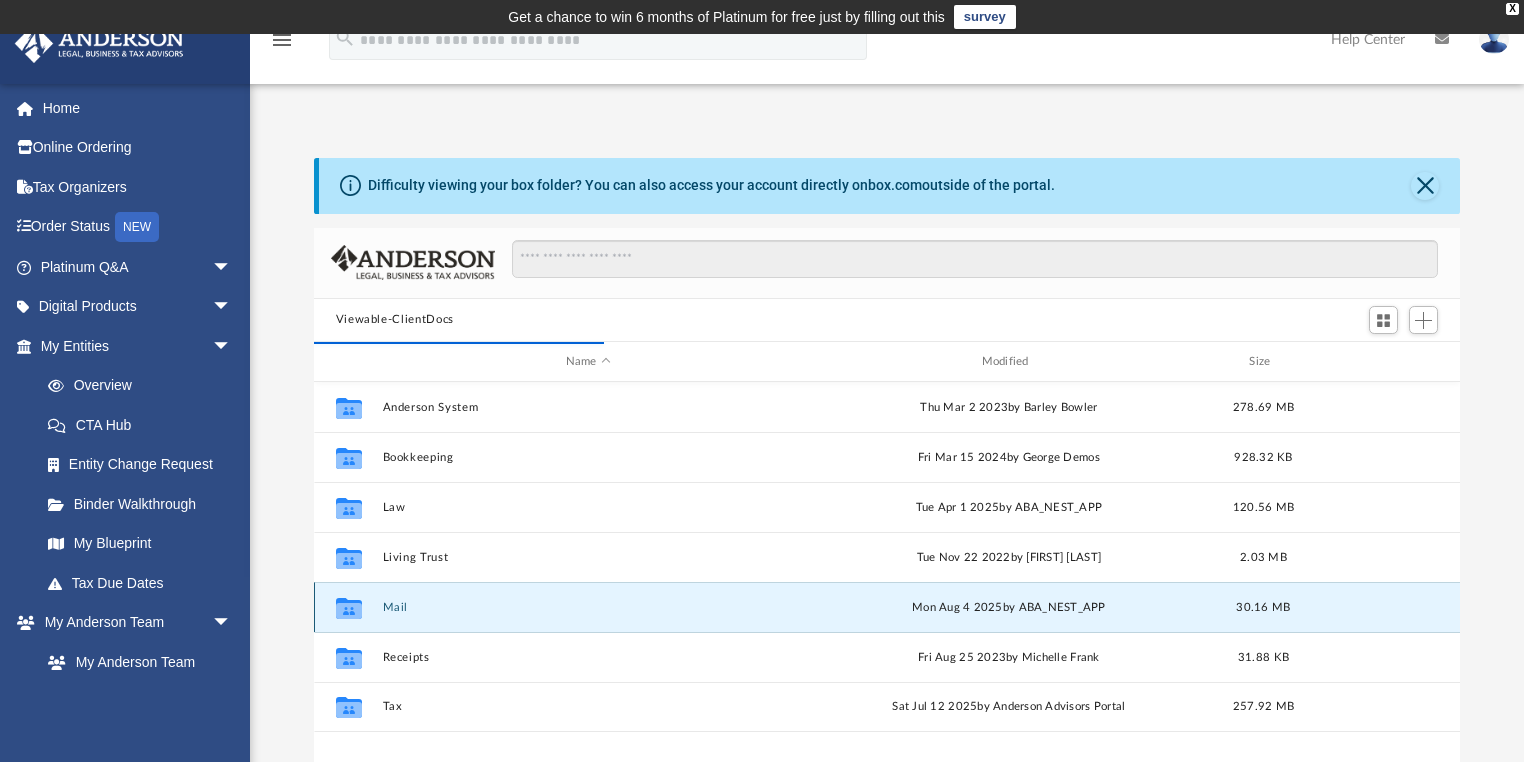 click on "Mail" at bounding box center (588, 607) 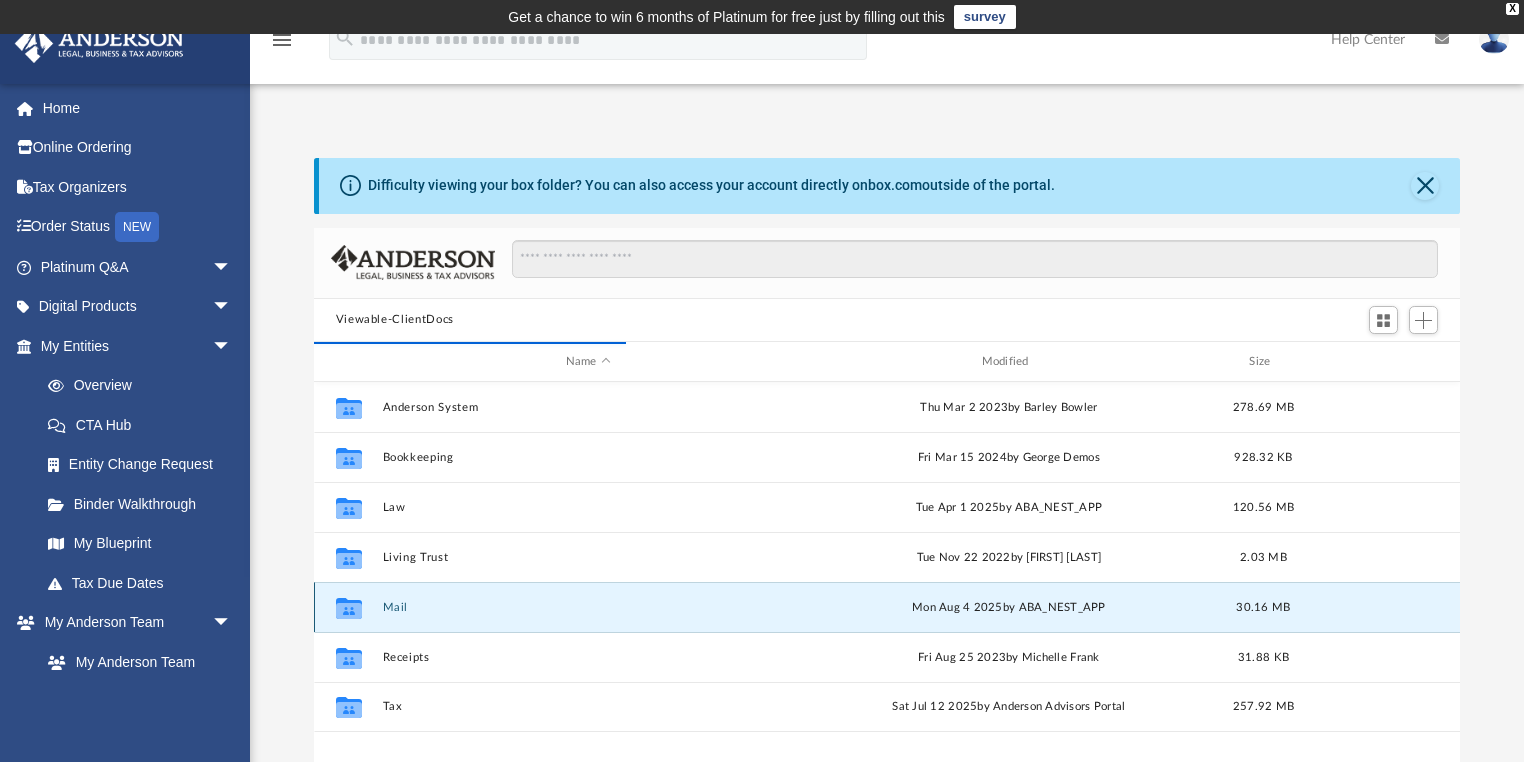 click on "Mail" at bounding box center (588, 607) 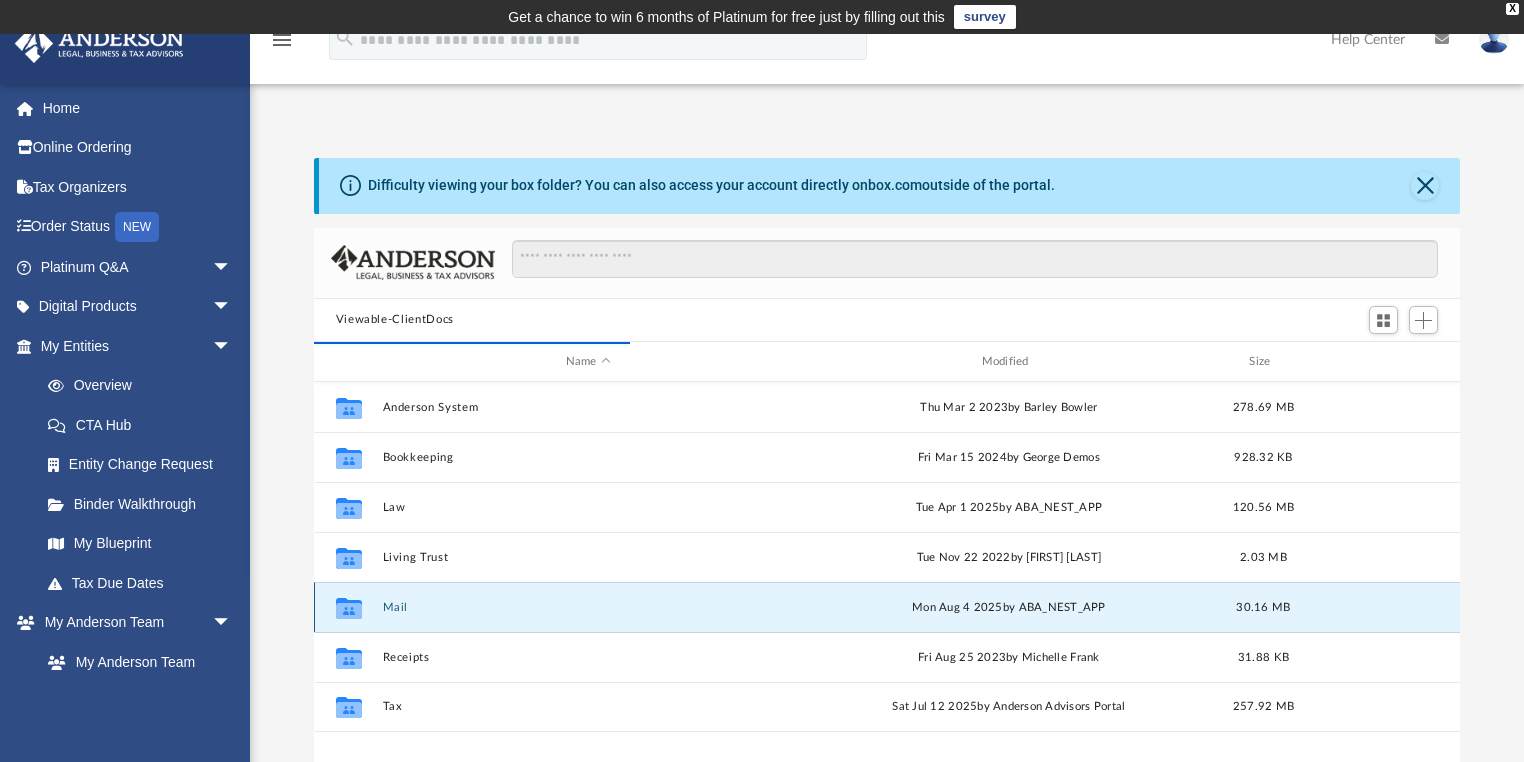 click on "Mail" at bounding box center (588, 607) 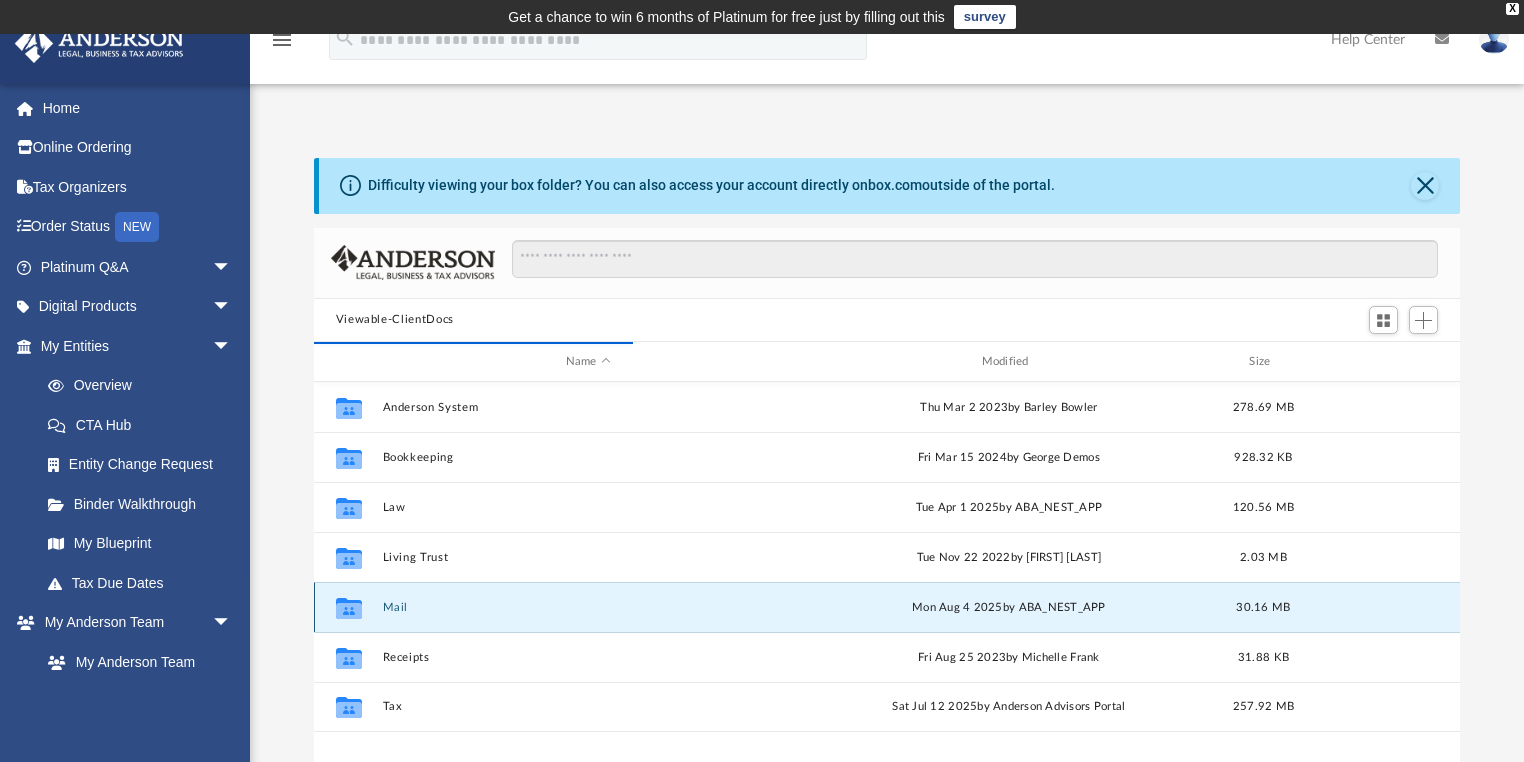 click on "Mail" at bounding box center (588, 607) 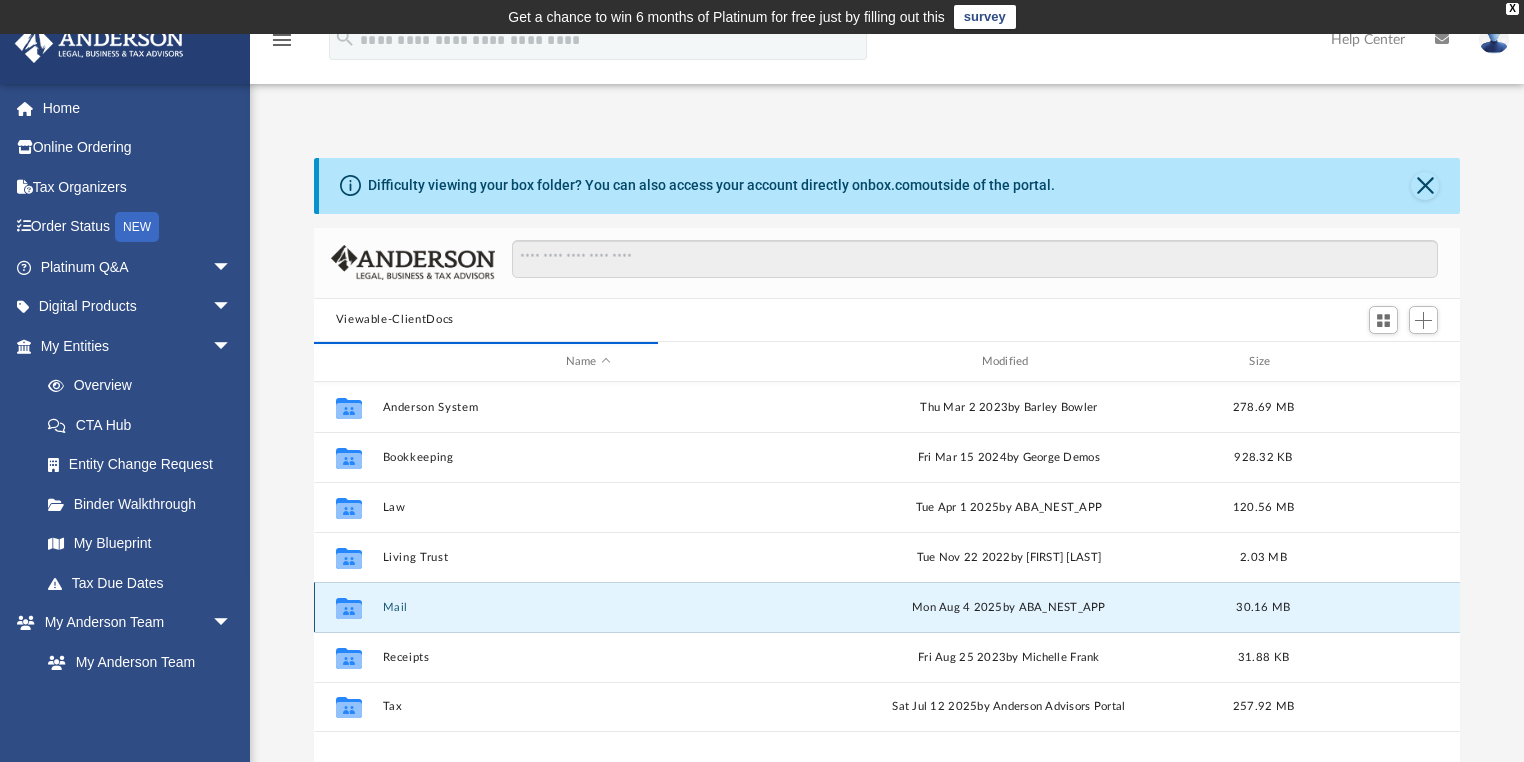click on "Mail" at bounding box center (588, 607) 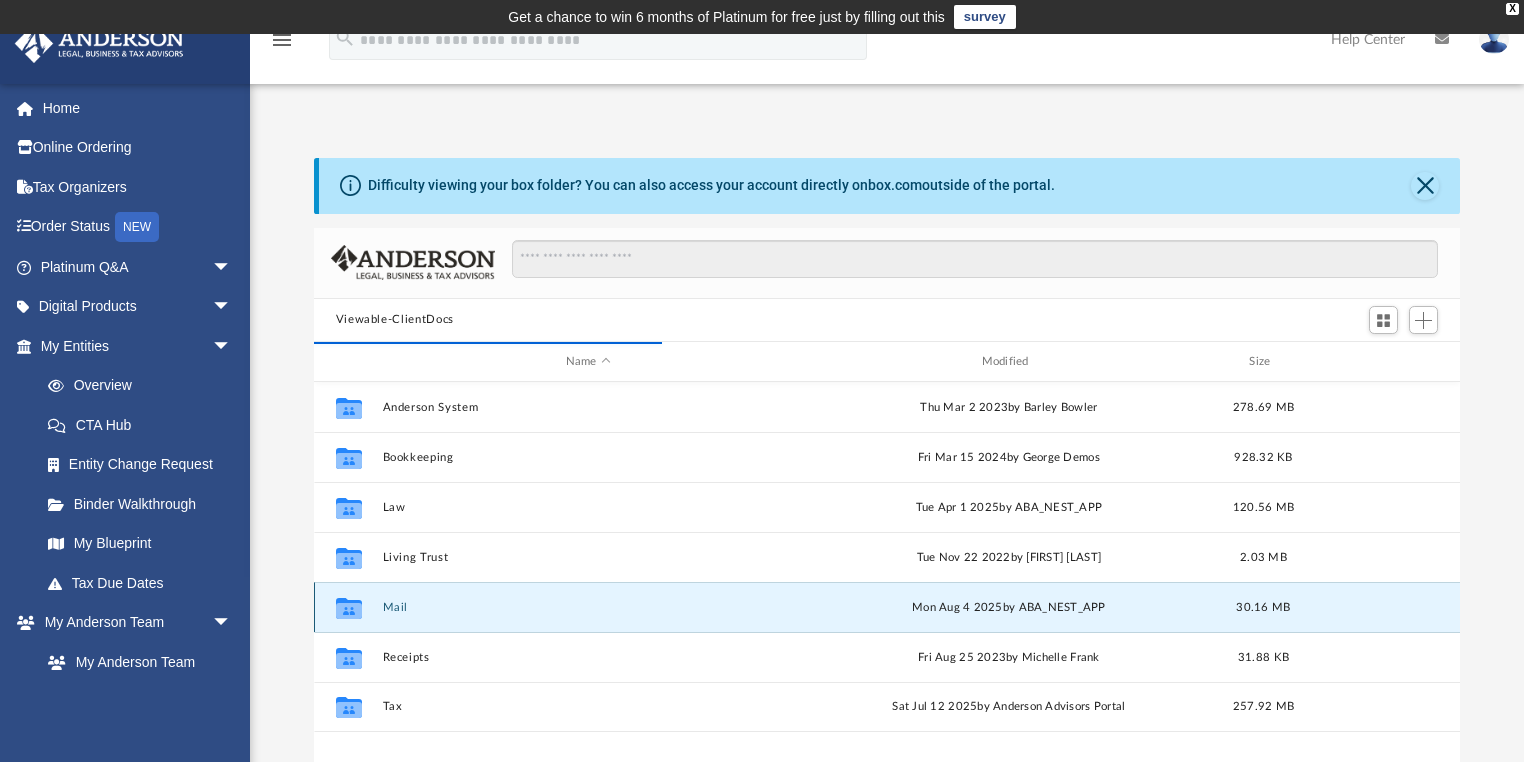 click on "Mail" at bounding box center [588, 607] 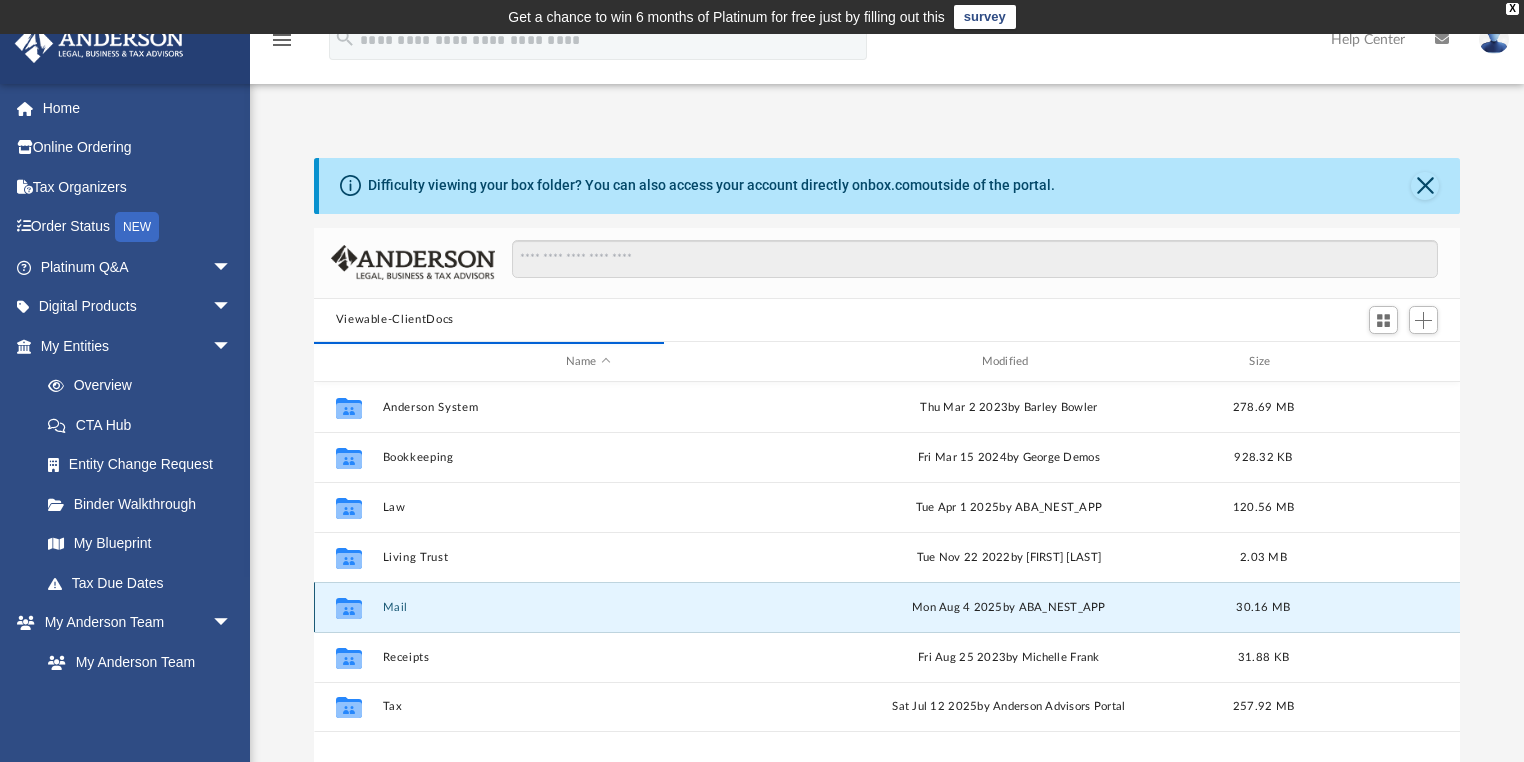 click on "Mail" at bounding box center (588, 607) 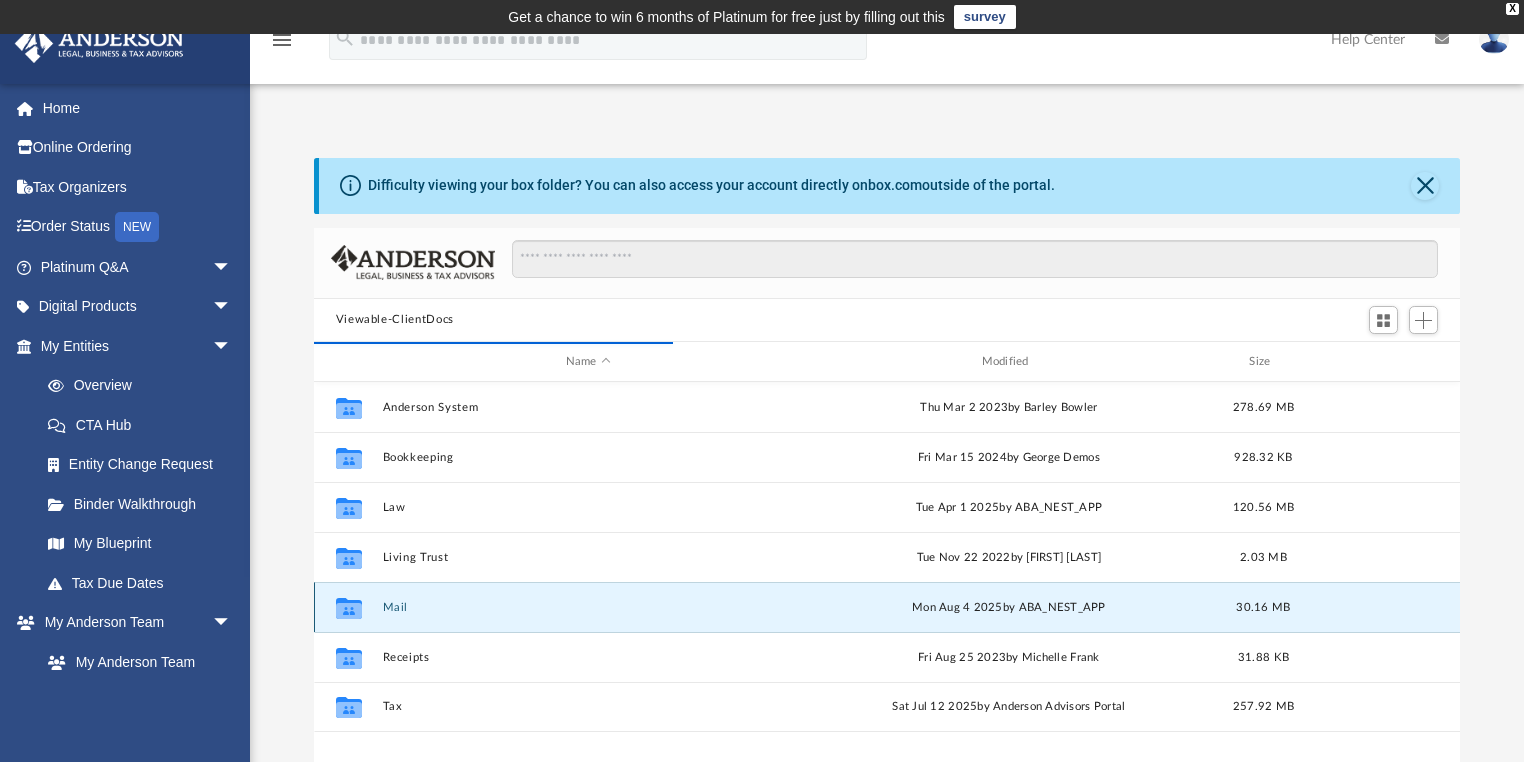 click on "Collaborated Folder Mail Mon Aug 4 2025  by ABA_NEST_APP 30.16 MB" at bounding box center (887, 607) 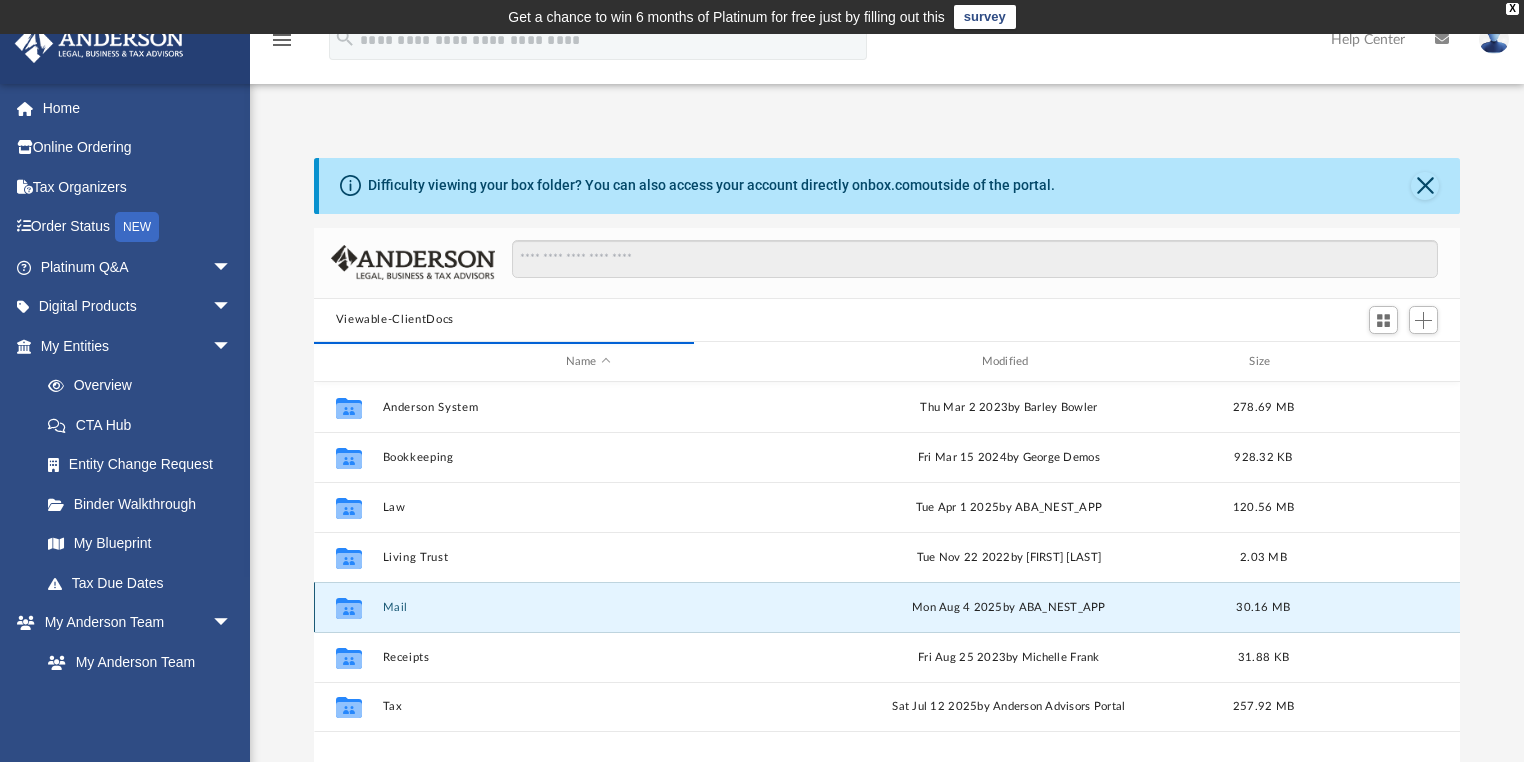 click on "Mon Aug 4 2025  by ABA_NEST_APP" at bounding box center [1009, 608] 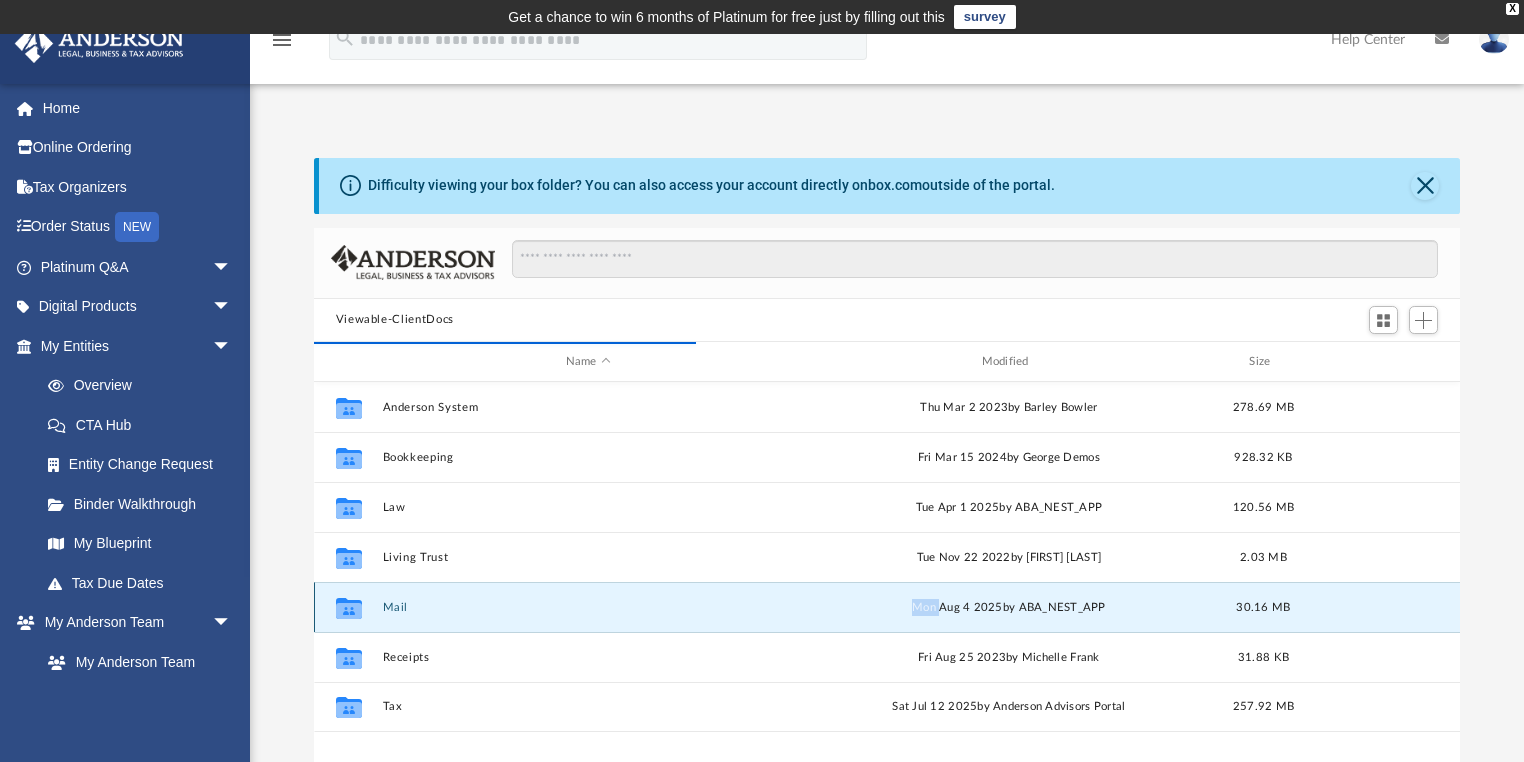 click on "Mon Aug 4 2025  by ABA_NEST_APP" at bounding box center (1009, 608) 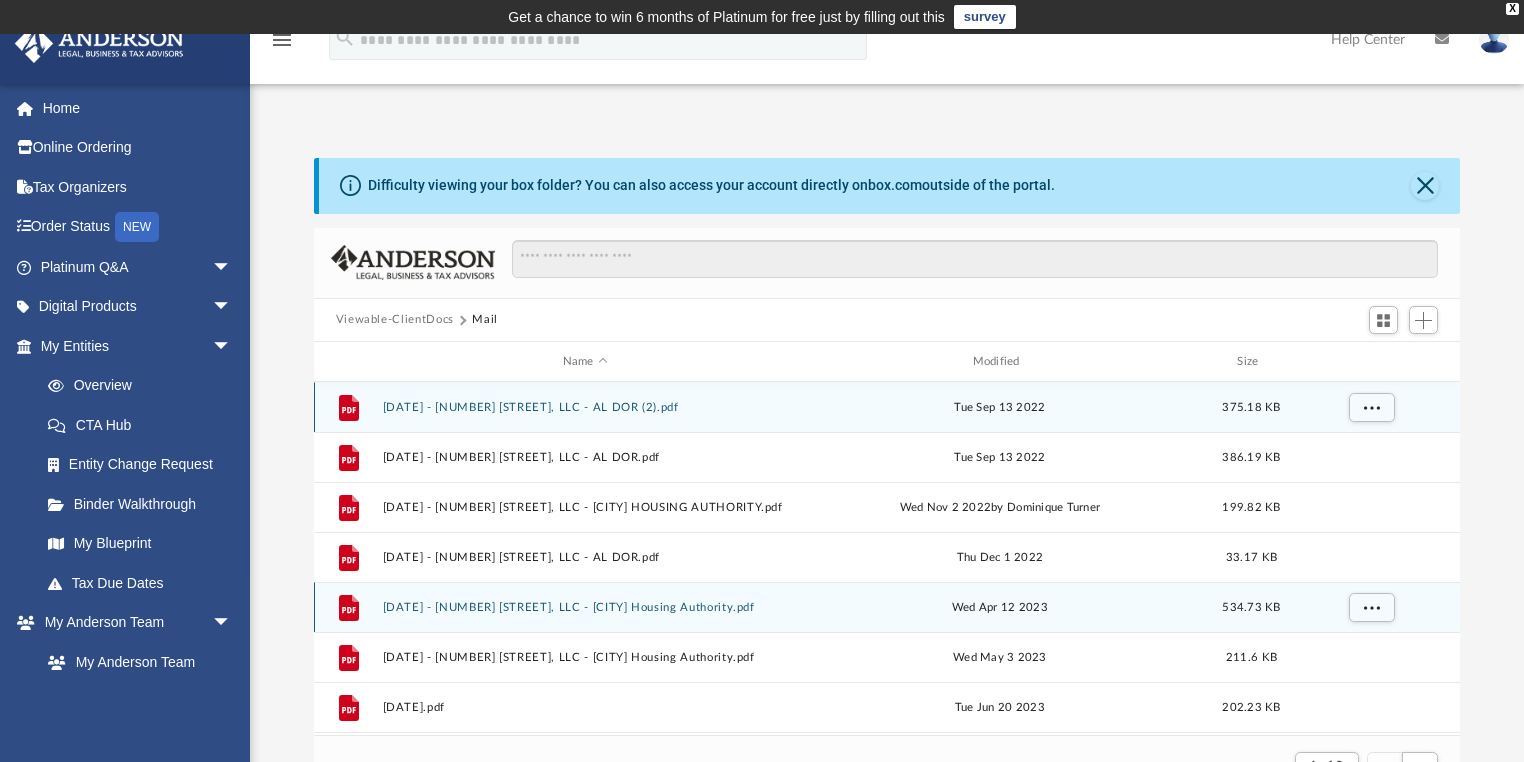 scroll, scrollTop: 380, scrollLeft: 1135, axis: both 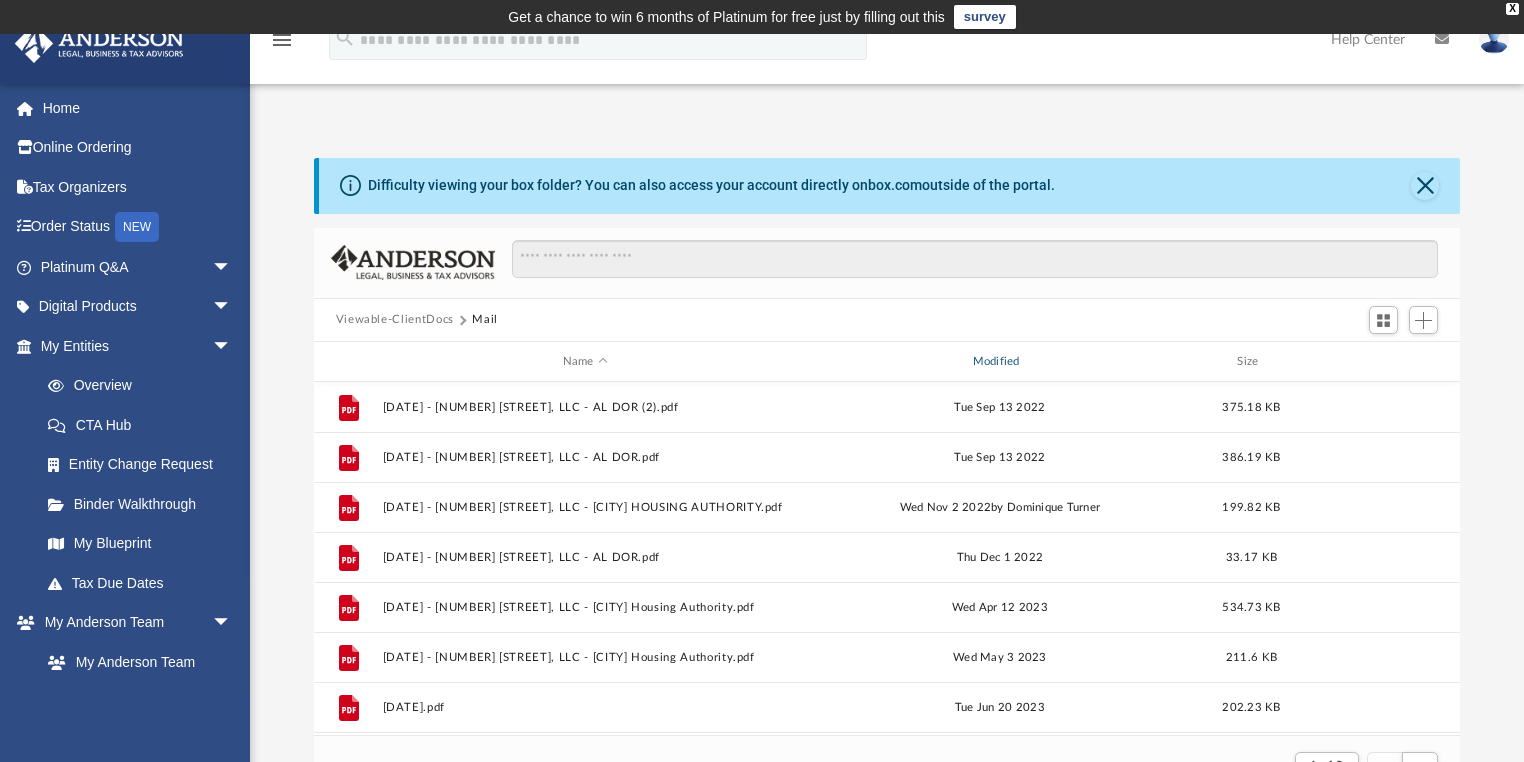 click on "Modified" at bounding box center (999, 362) 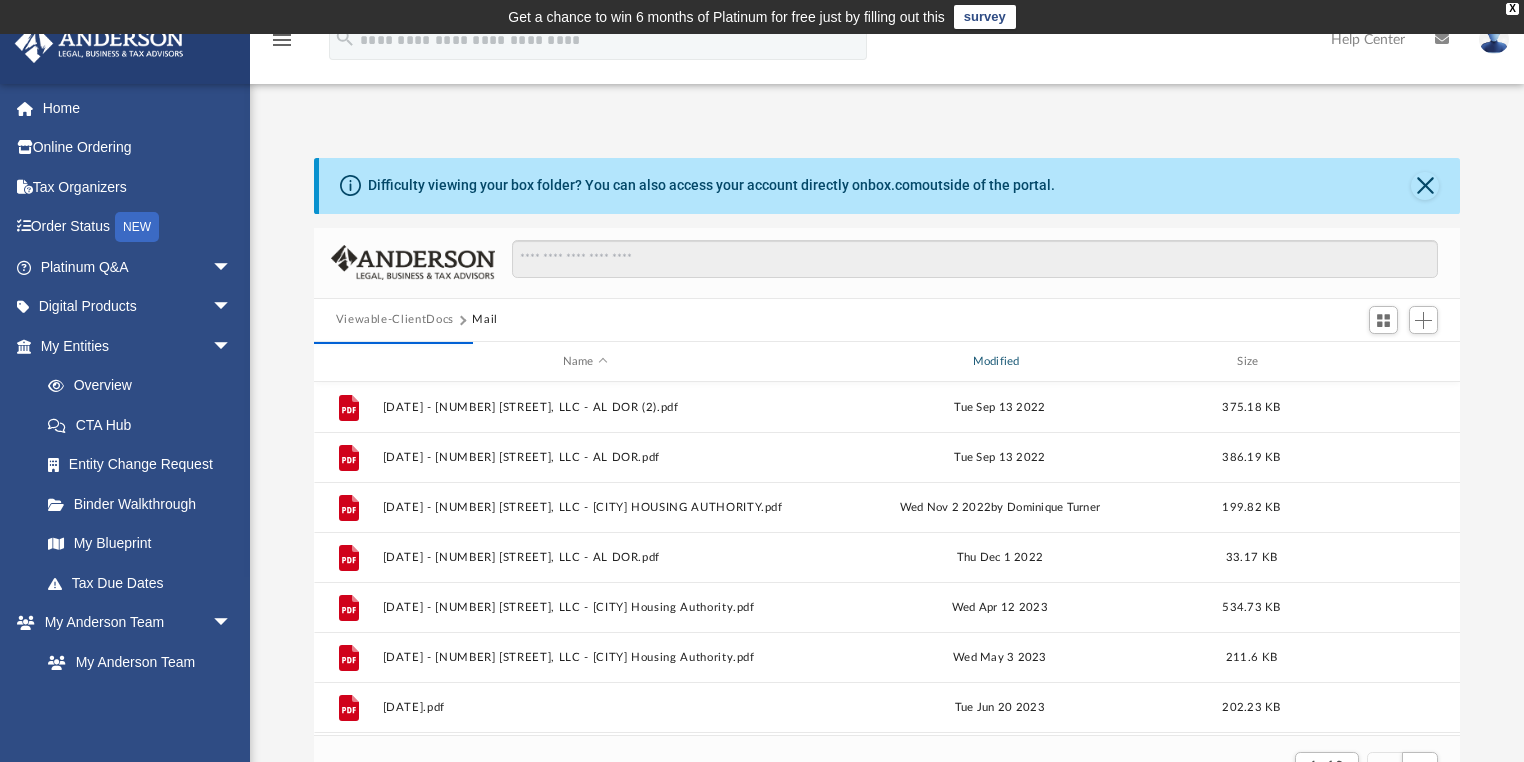 click on "Modified" at bounding box center (999, 362) 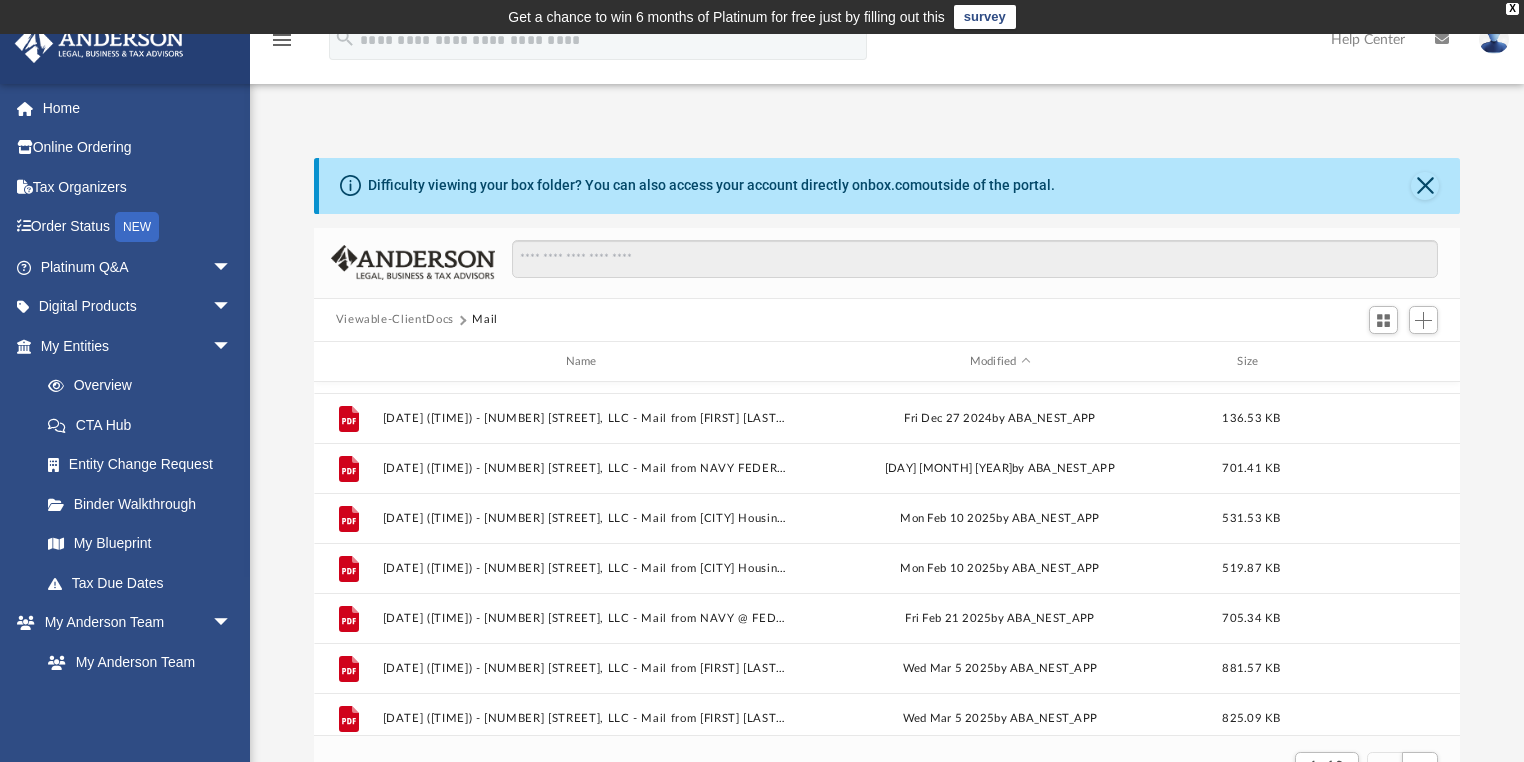 scroll, scrollTop: 2083, scrollLeft: 0, axis: vertical 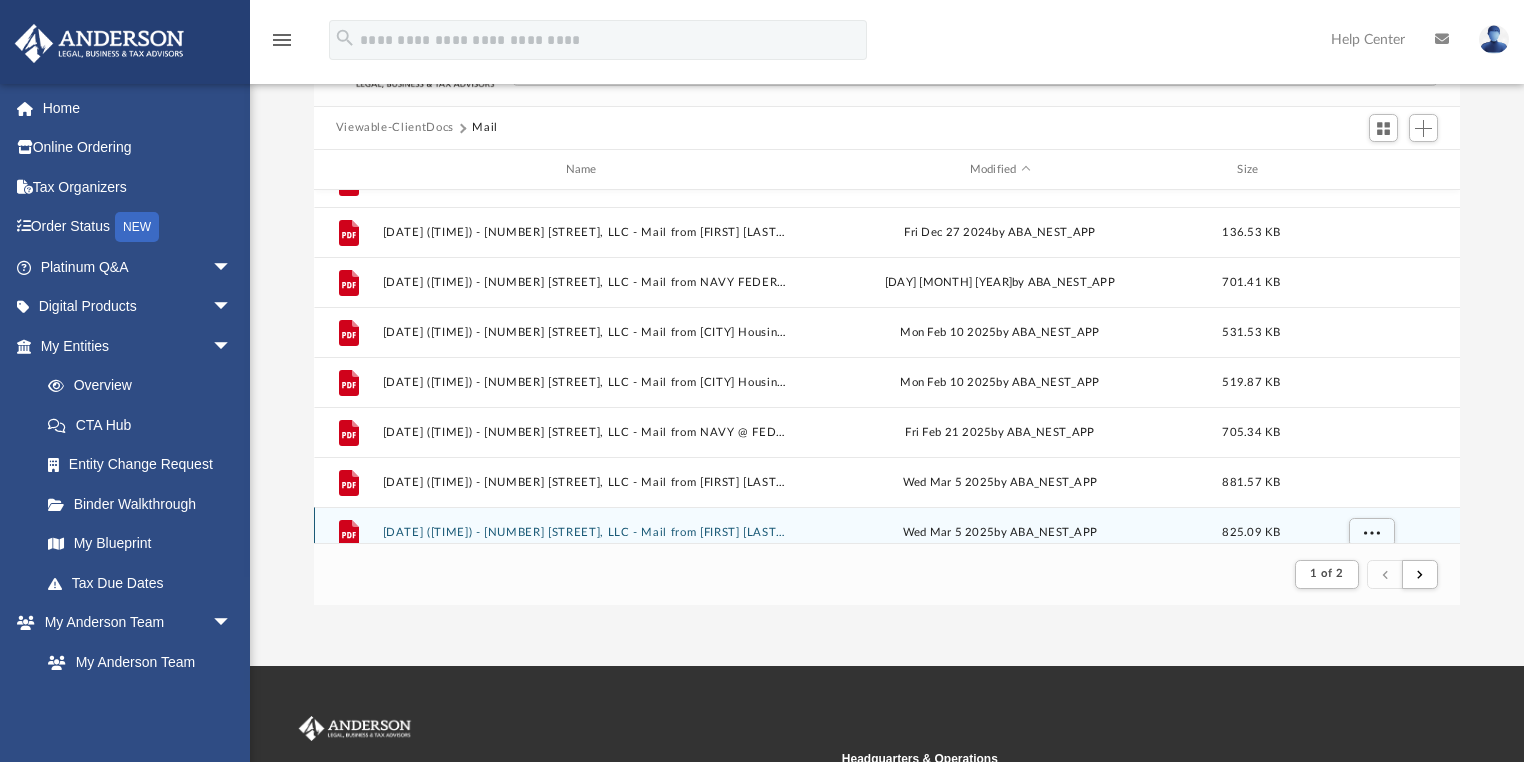 click on "File 2025.03.05 (13:26:38) - 3539 Herba De Maria, LLC - Mail from PHILIP S. LEIENDECKER.pdf Wed Mar 5 2025  by ABA_NEST_APP 825.09 KB" at bounding box center (887, 532) 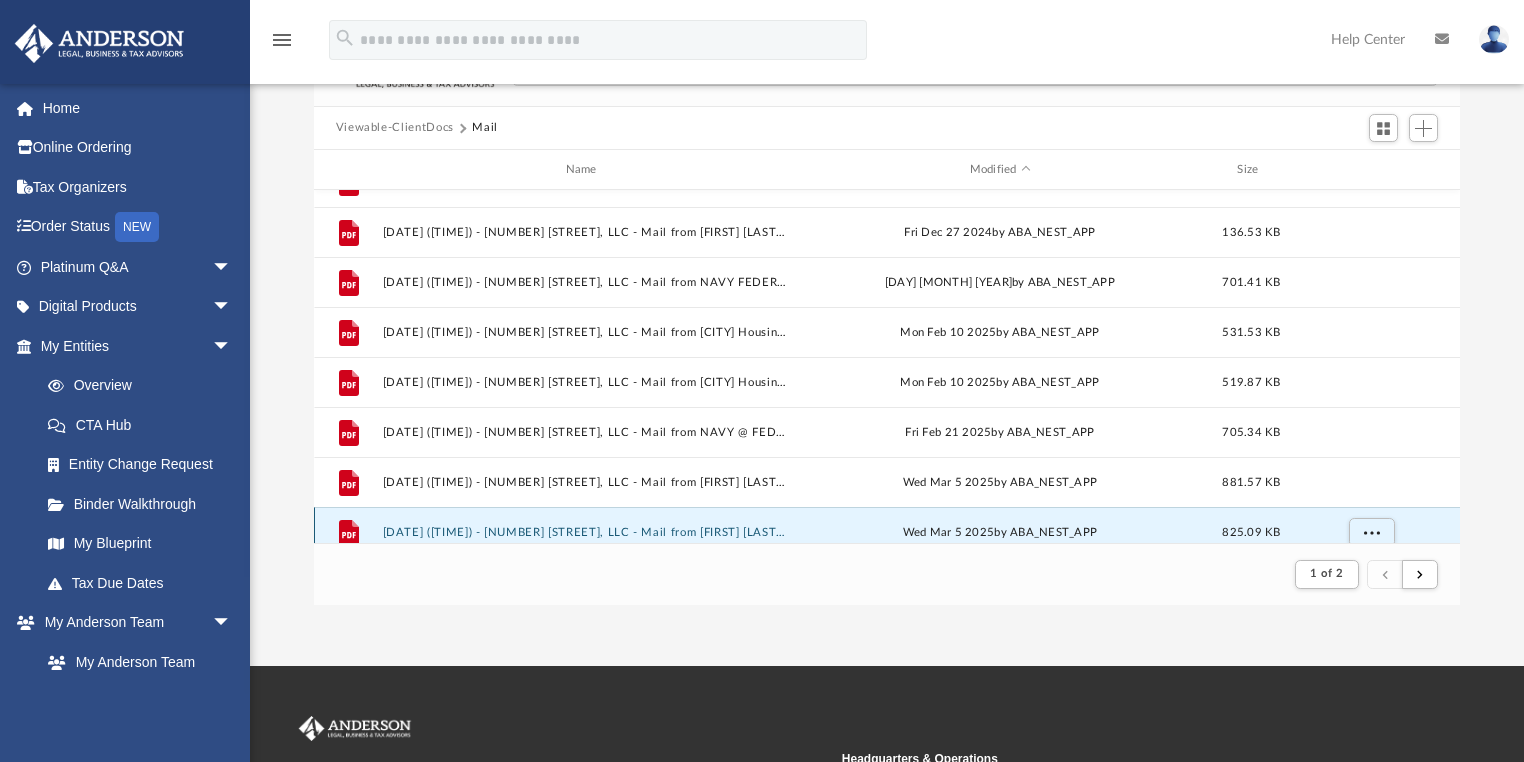 scroll, scrollTop: 2096, scrollLeft: 0, axis: vertical 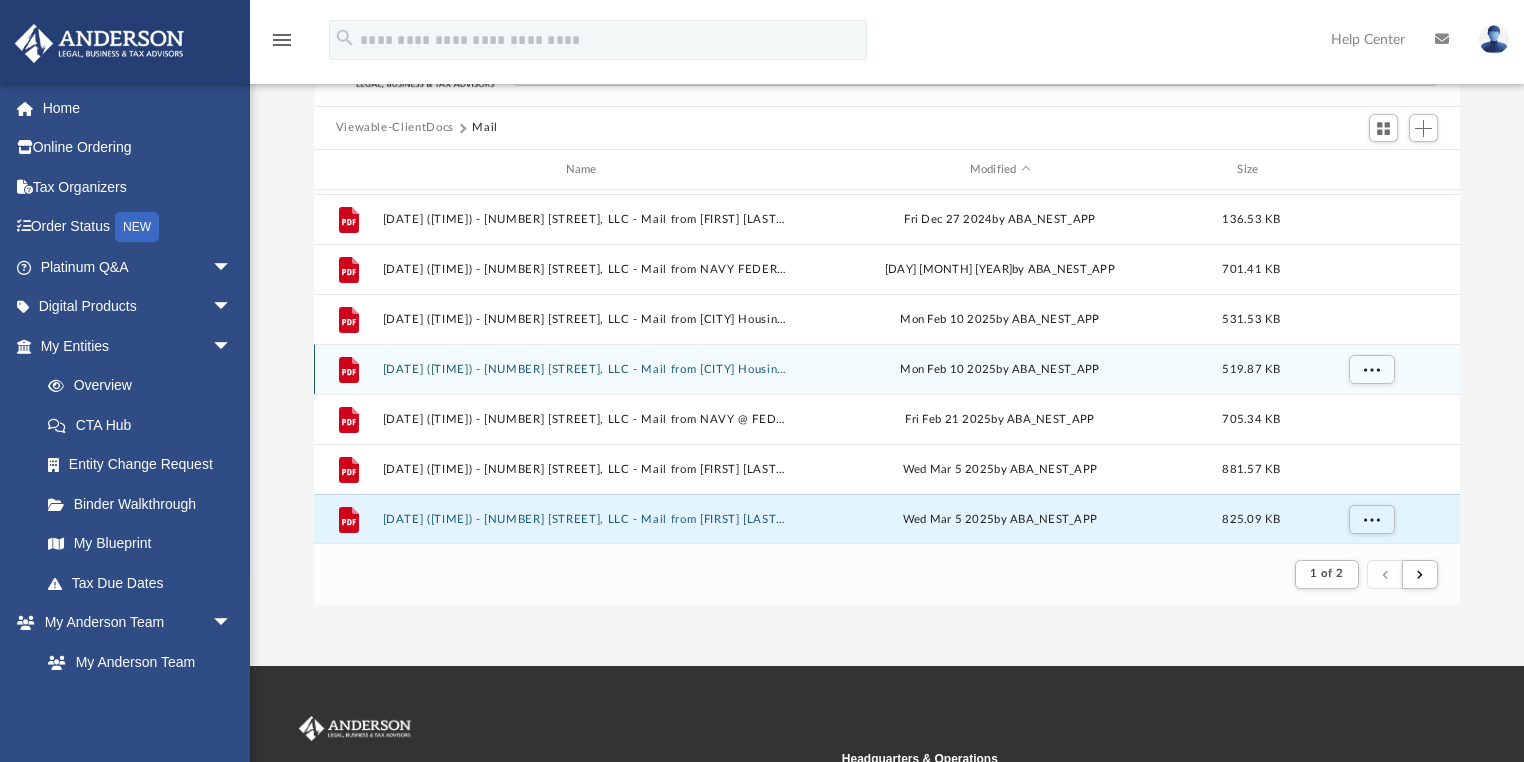 click on "2025.02.10 (06:17:34) - 144 Abercorn Drive, LLC - Mail from Huntsville Housing Authority.pdf" at bounding box center (585, 369) 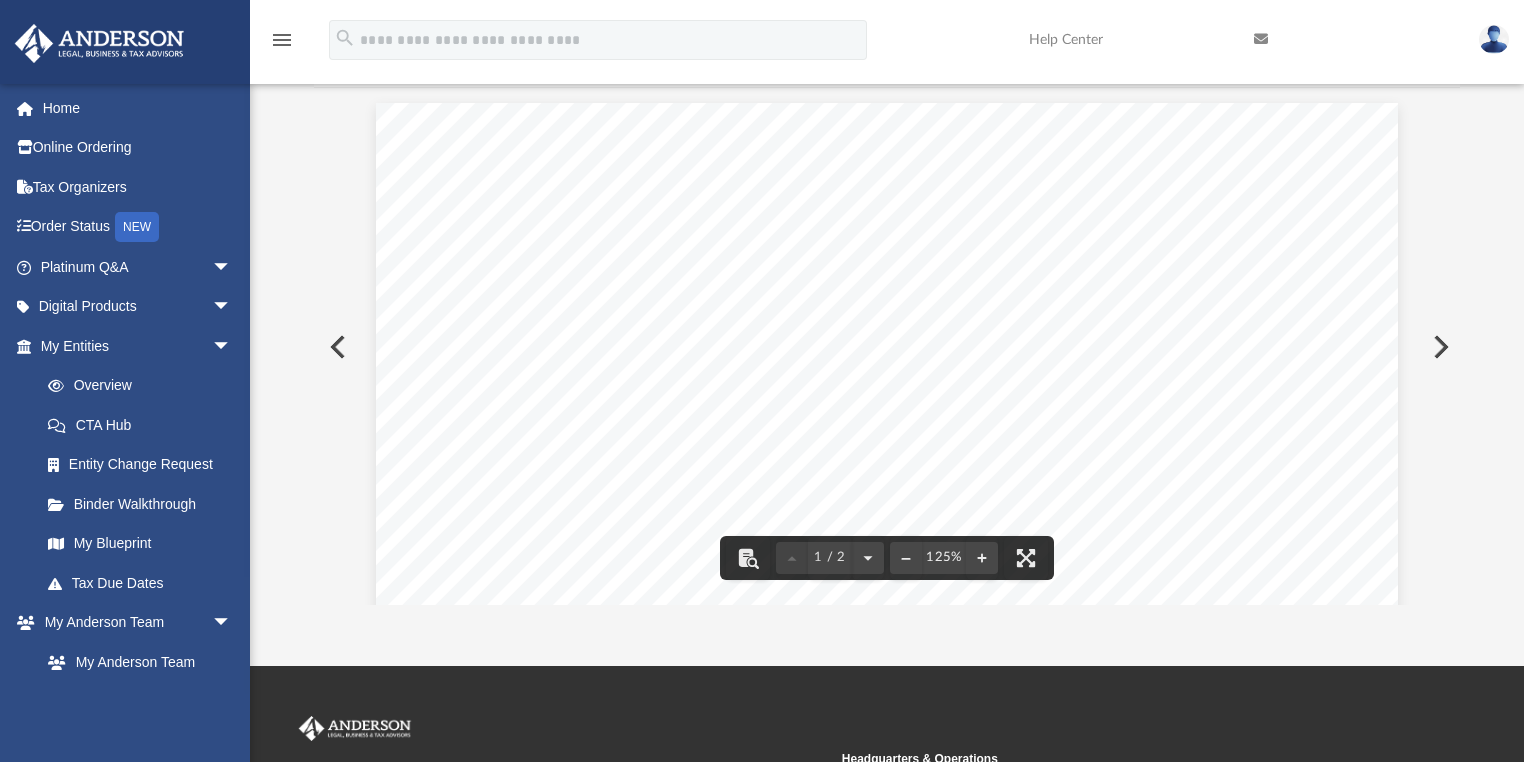 click at bounding box center (336, 347) 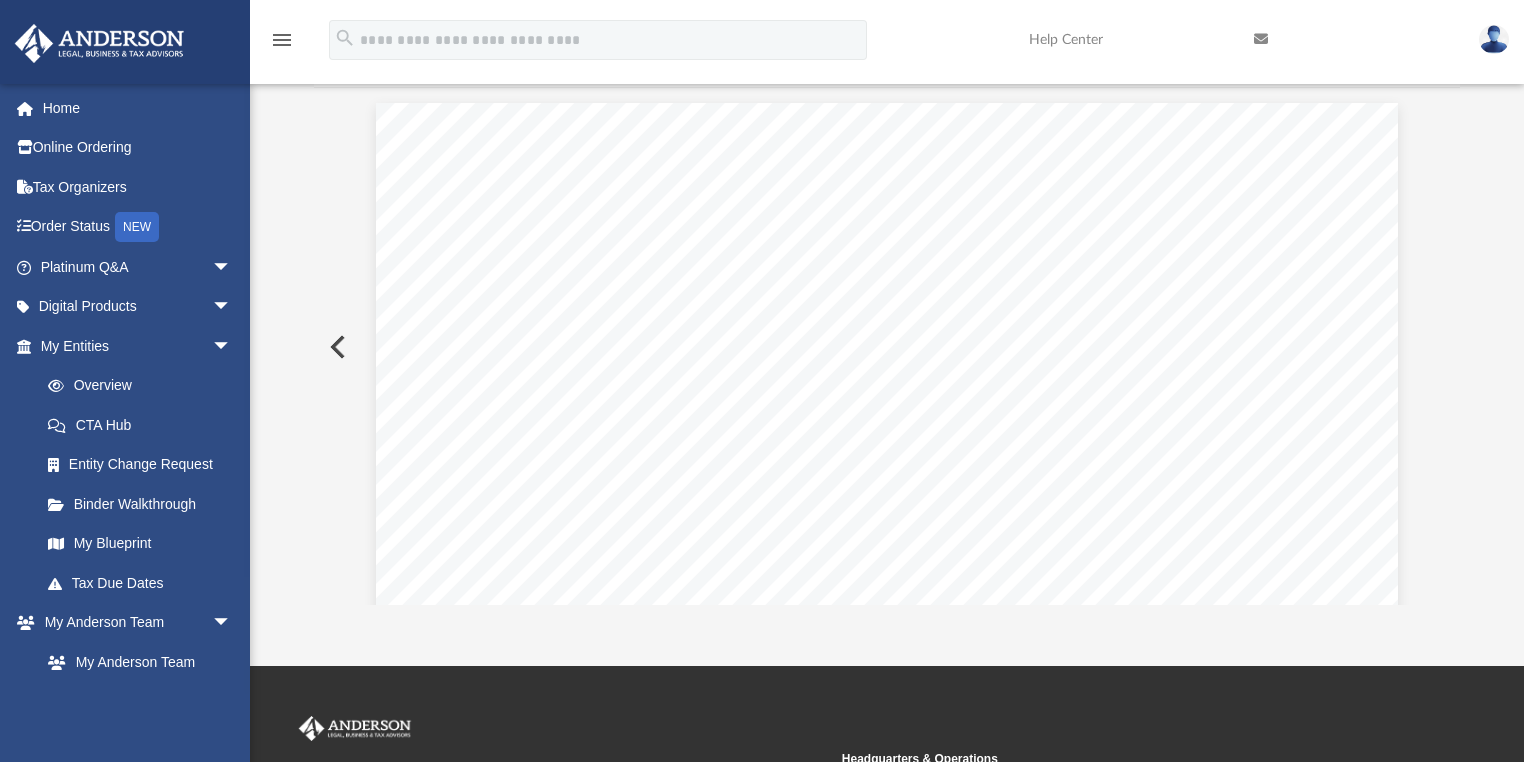 click at bounding box center (336, 347) 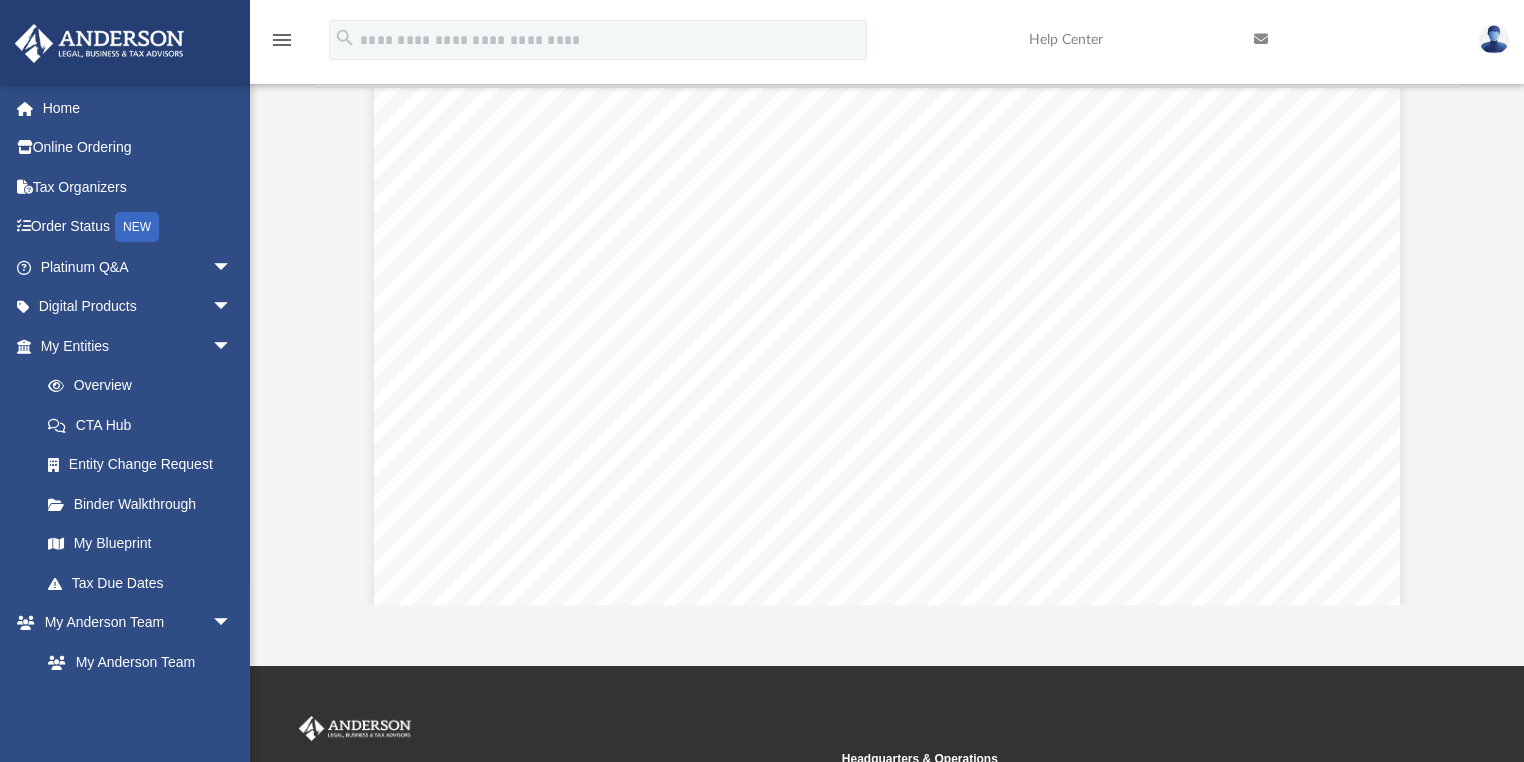scroll, scrollTop: 448, scrollLeft: 0, axis: vertical 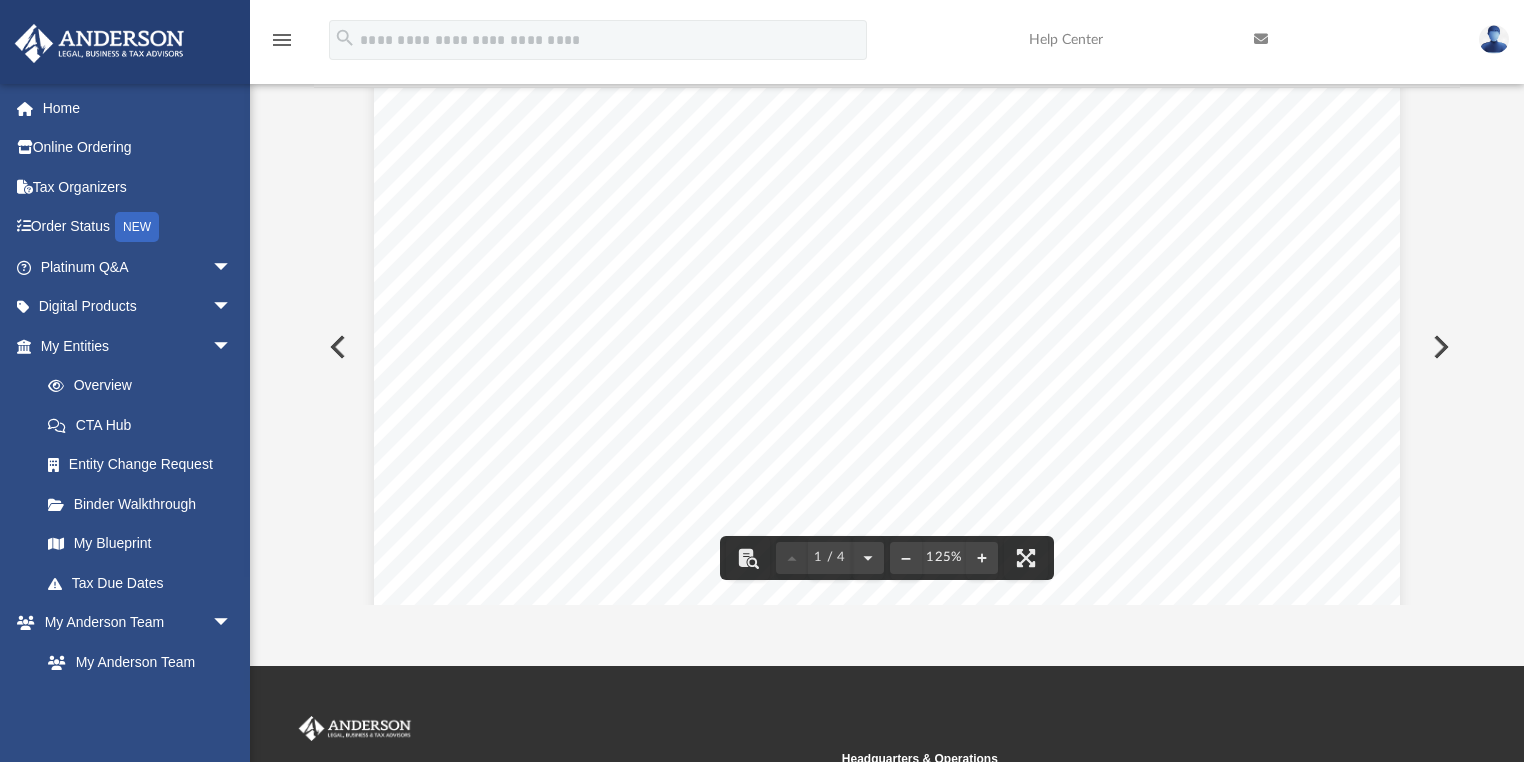 click at bounding box center (1439, 347) 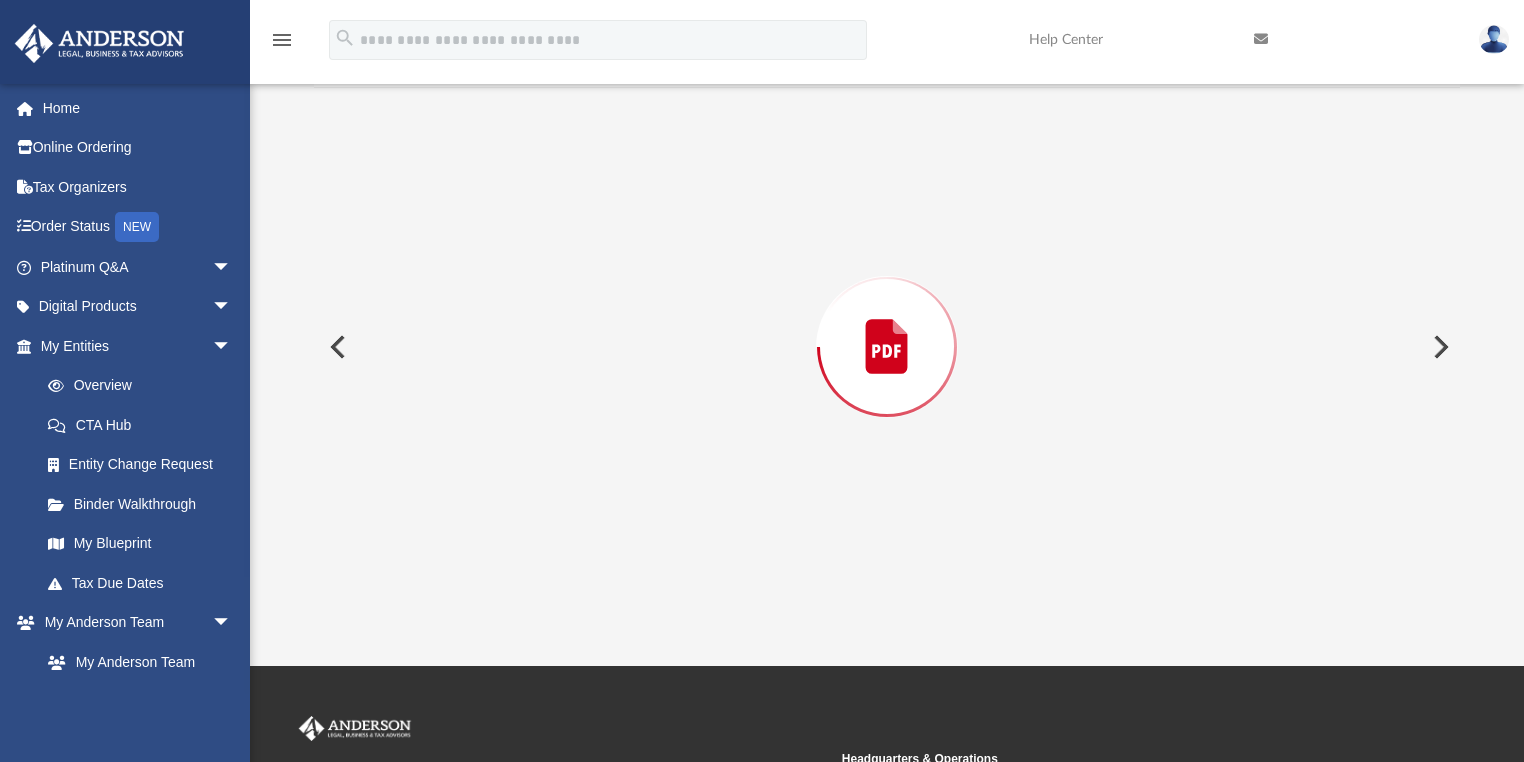click at bounding box center [1439, 347] 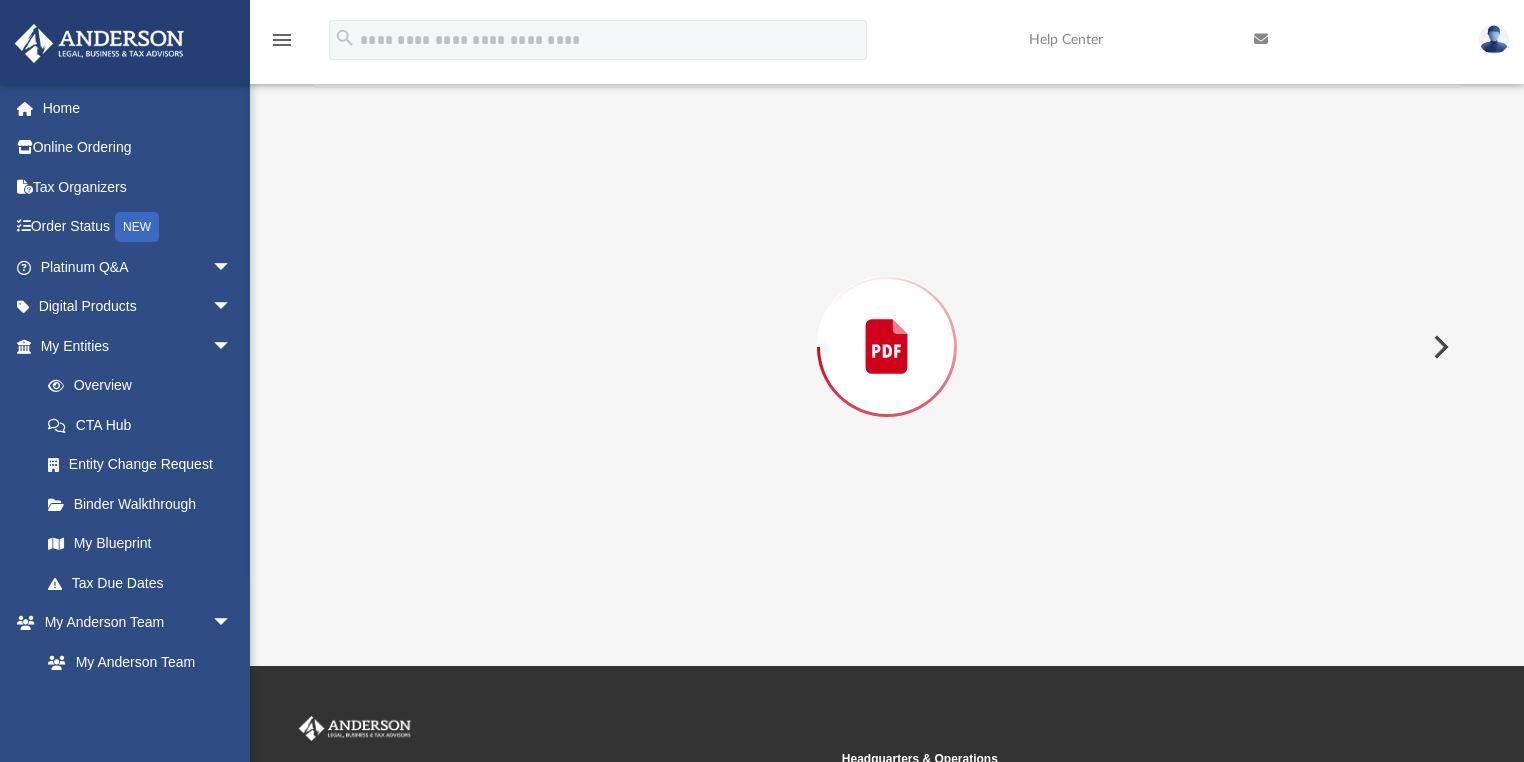 click at bounding box center [1439, 347] 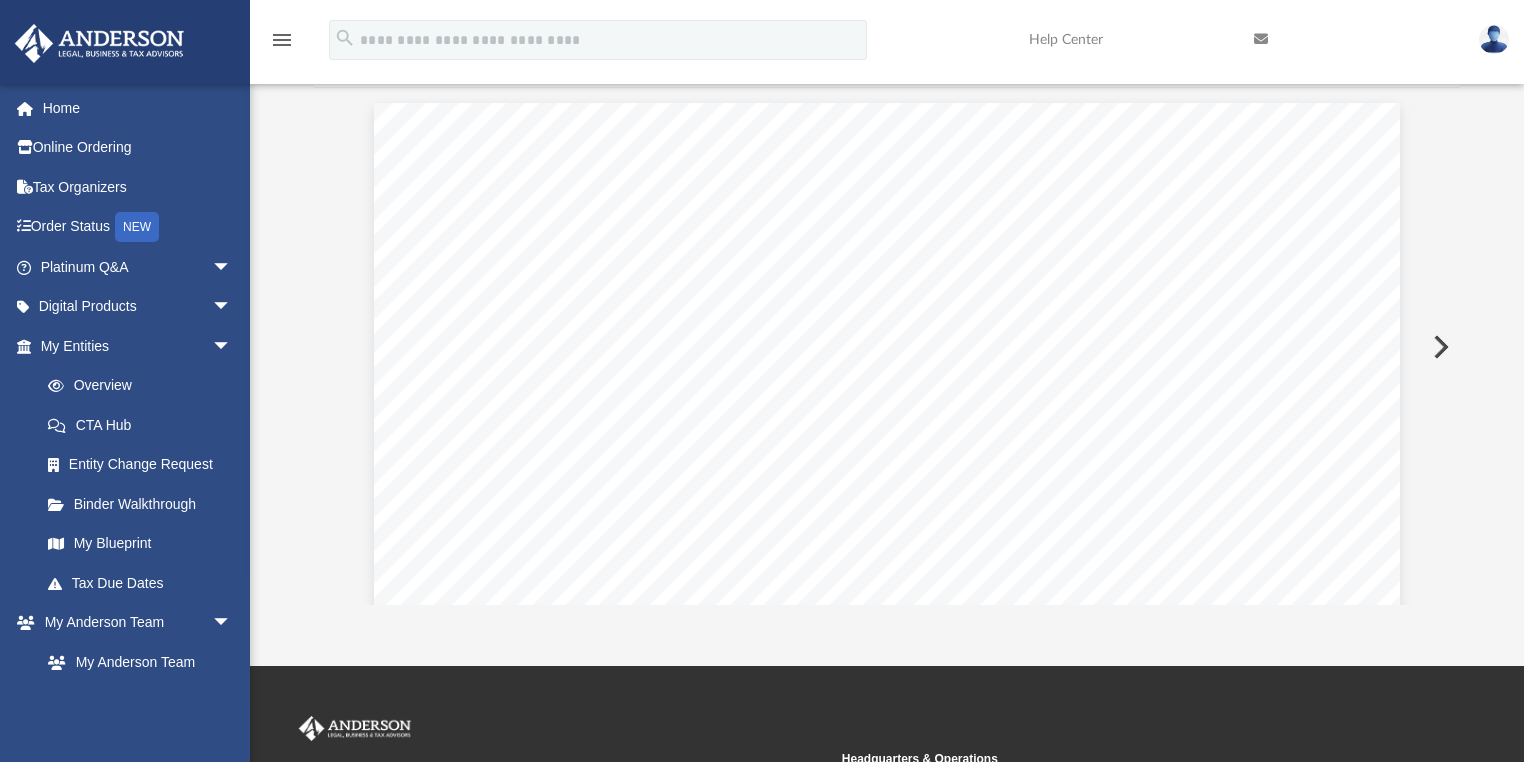 click at bounding box center [1439, 347] 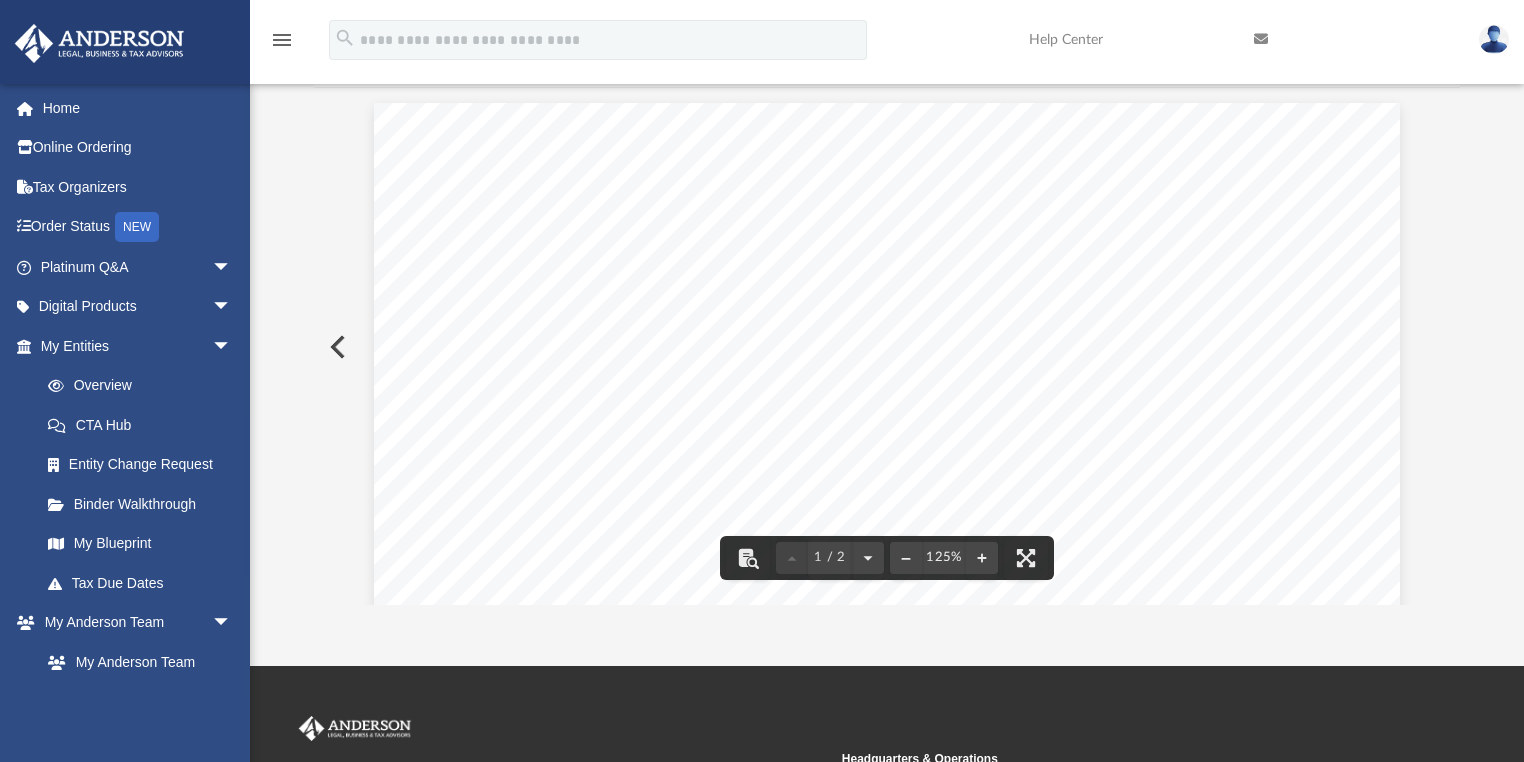 click at bounding box center [887, 1437] 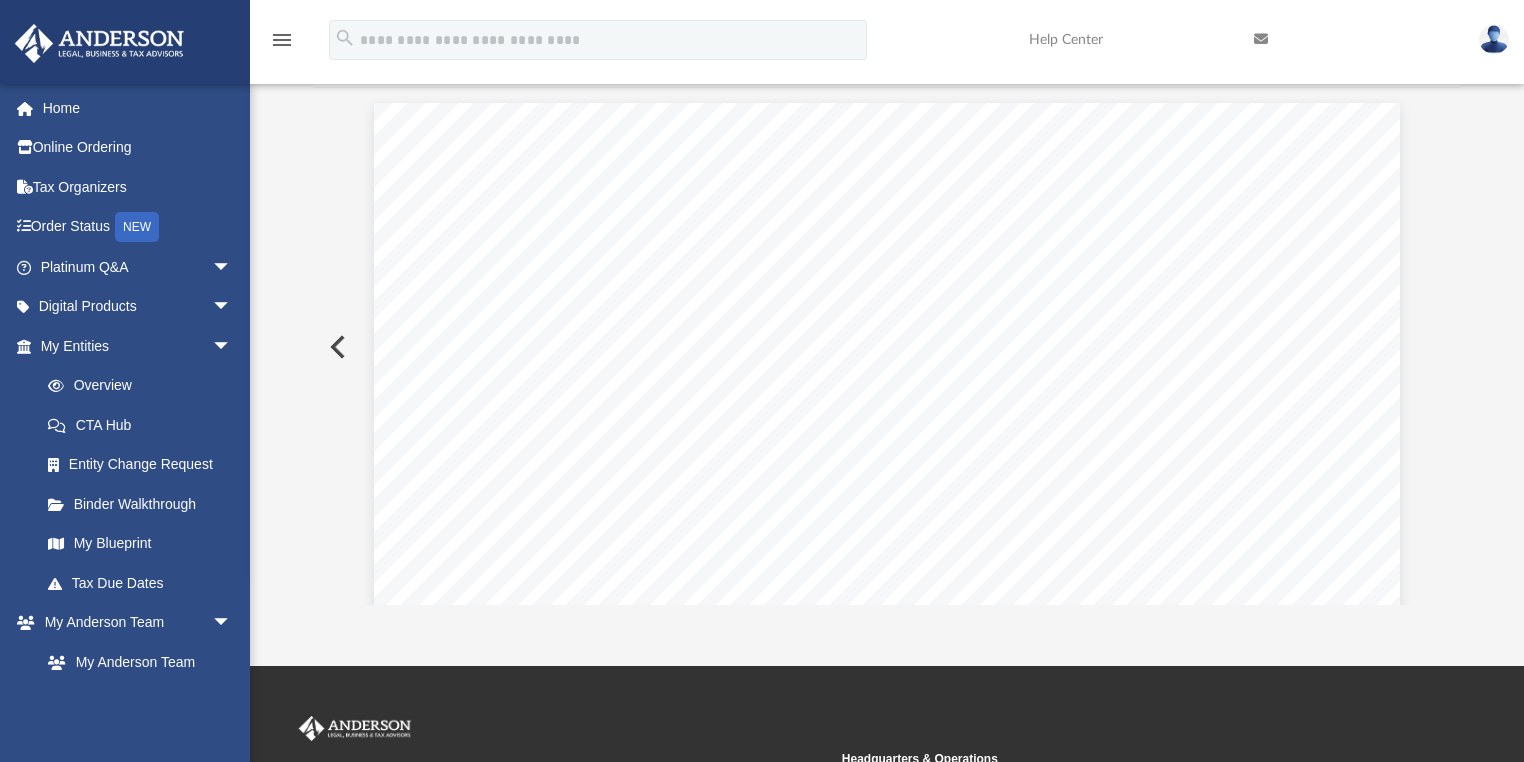 click at bounding box center [336, 347] 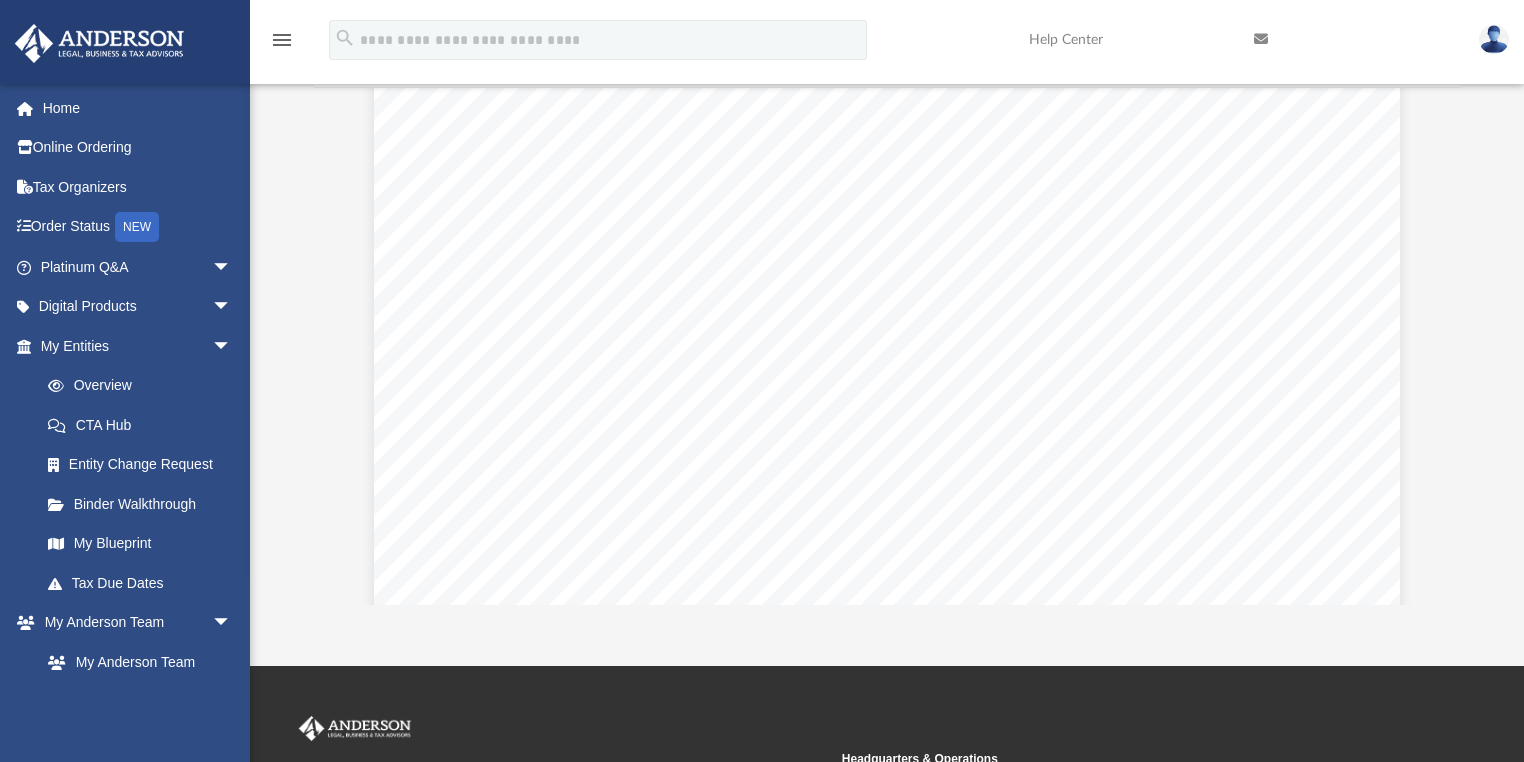 scroll, scrollTop: 0, scrollLeft: 0, axis: both 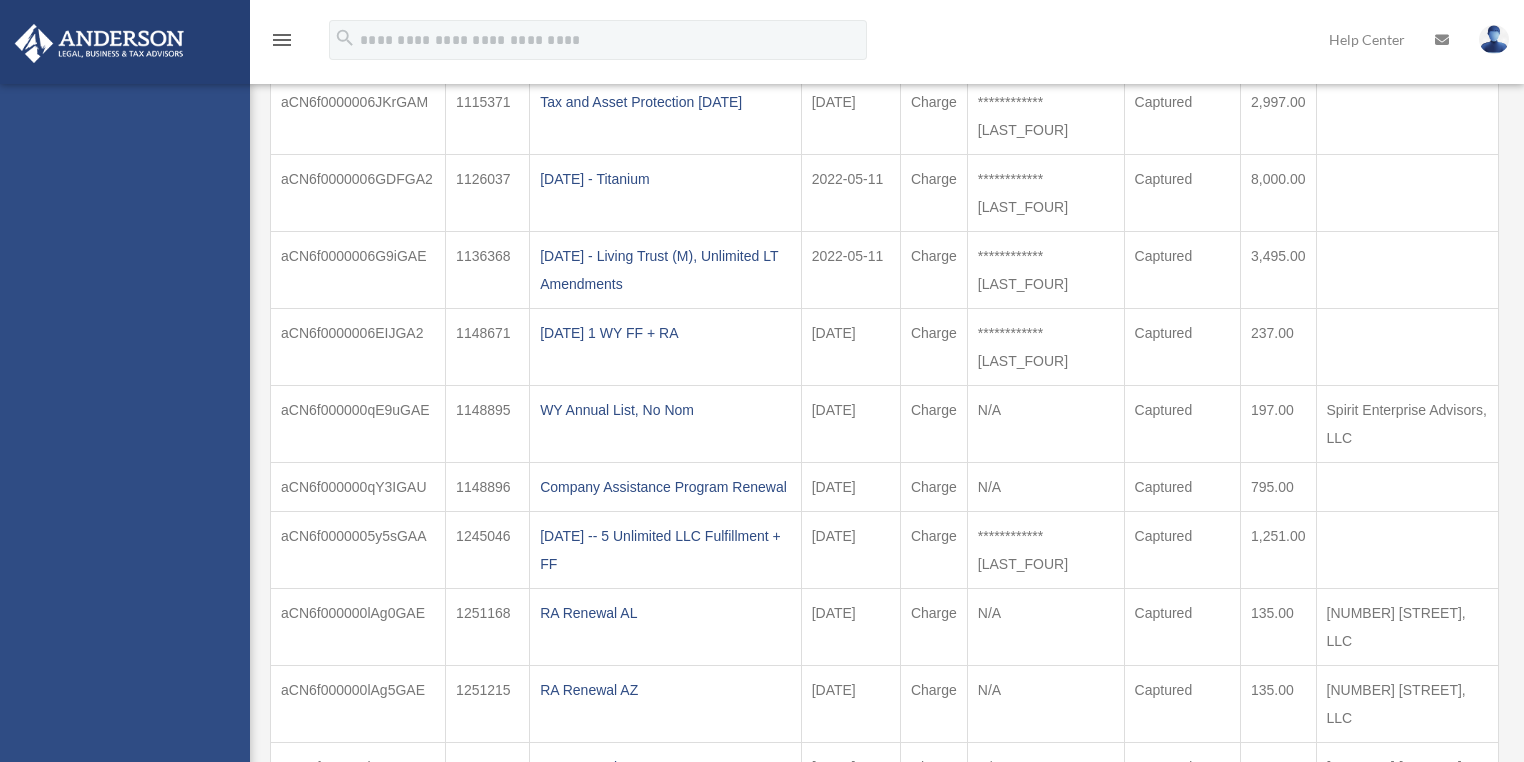 select 